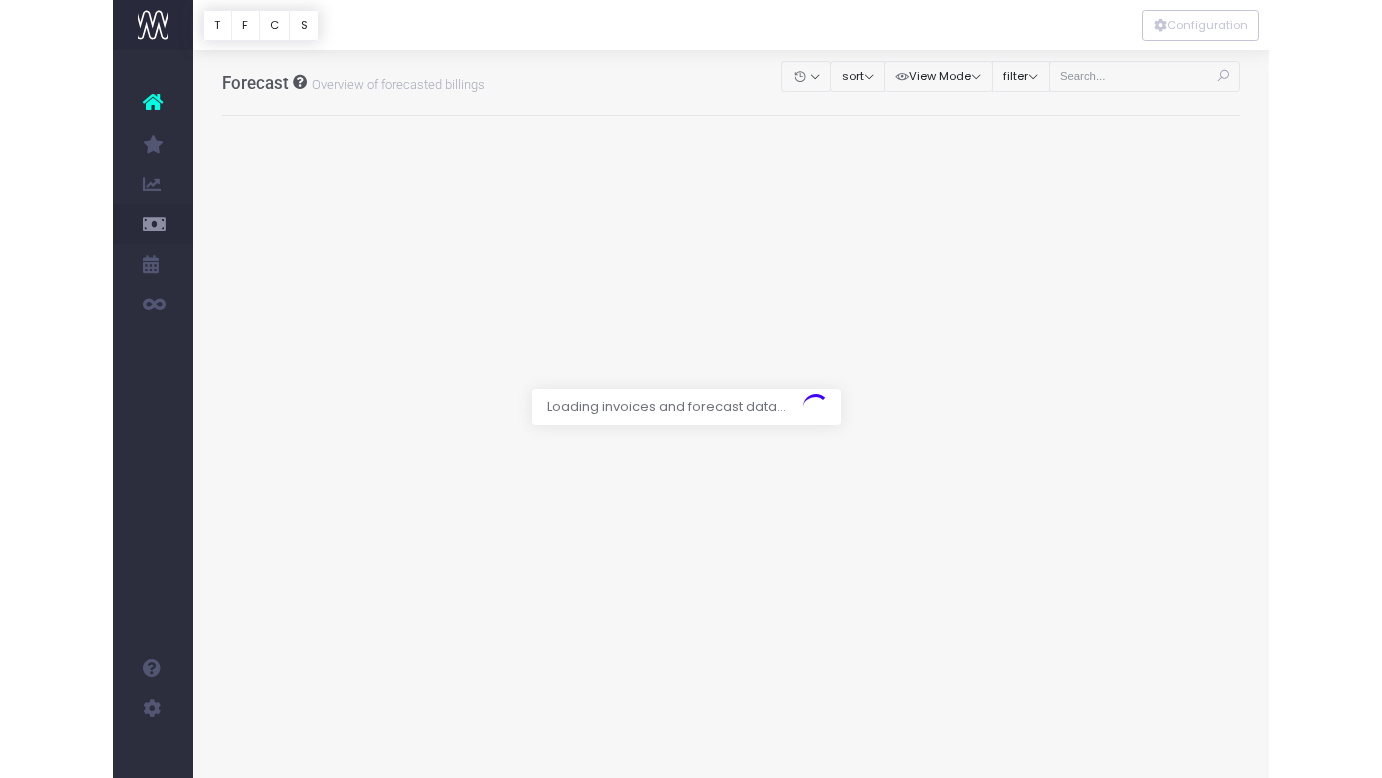 scroll, scrollTop: 0, scrollLeft: 0, axis: both 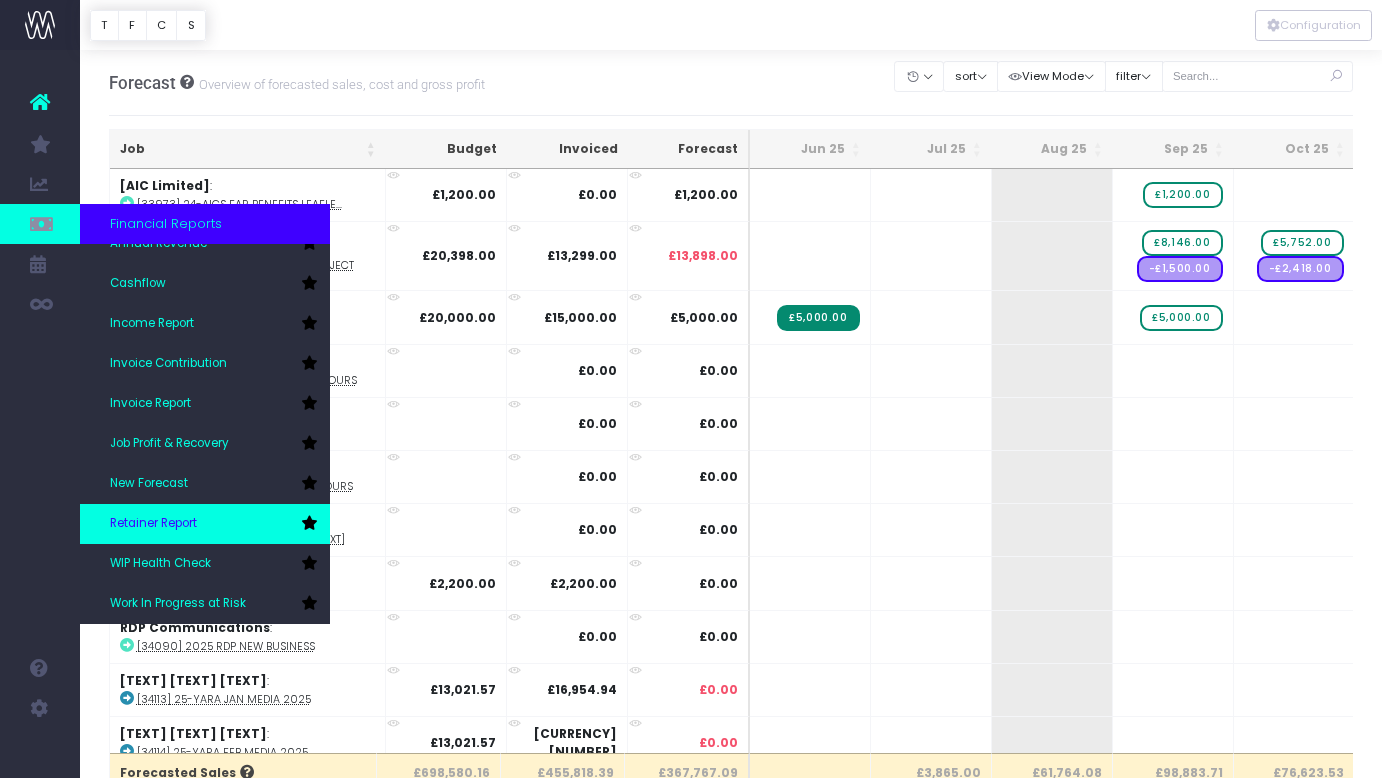 click on "Retainer Report" at bounding box center (205, 524) 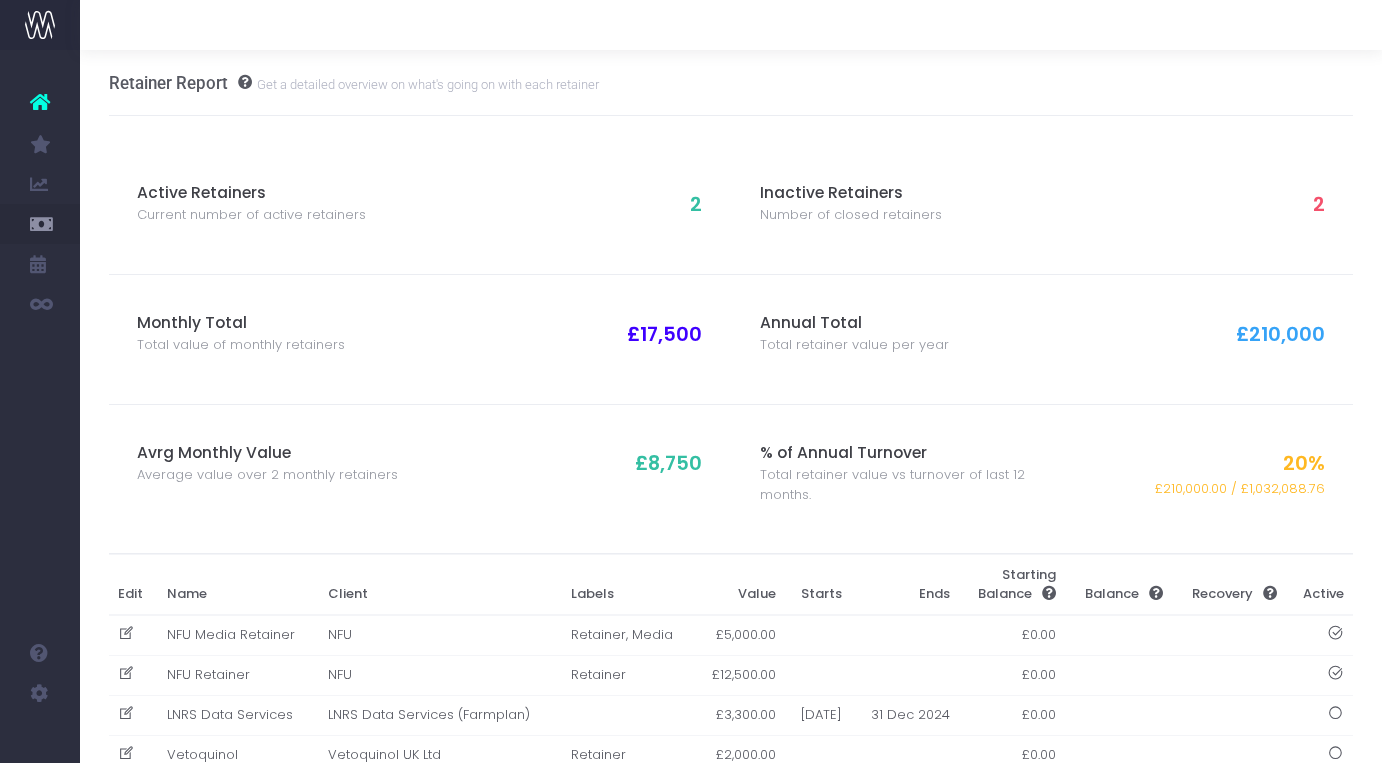 scroll, scrollTop: 0, scrollLeft: 0, axis: both 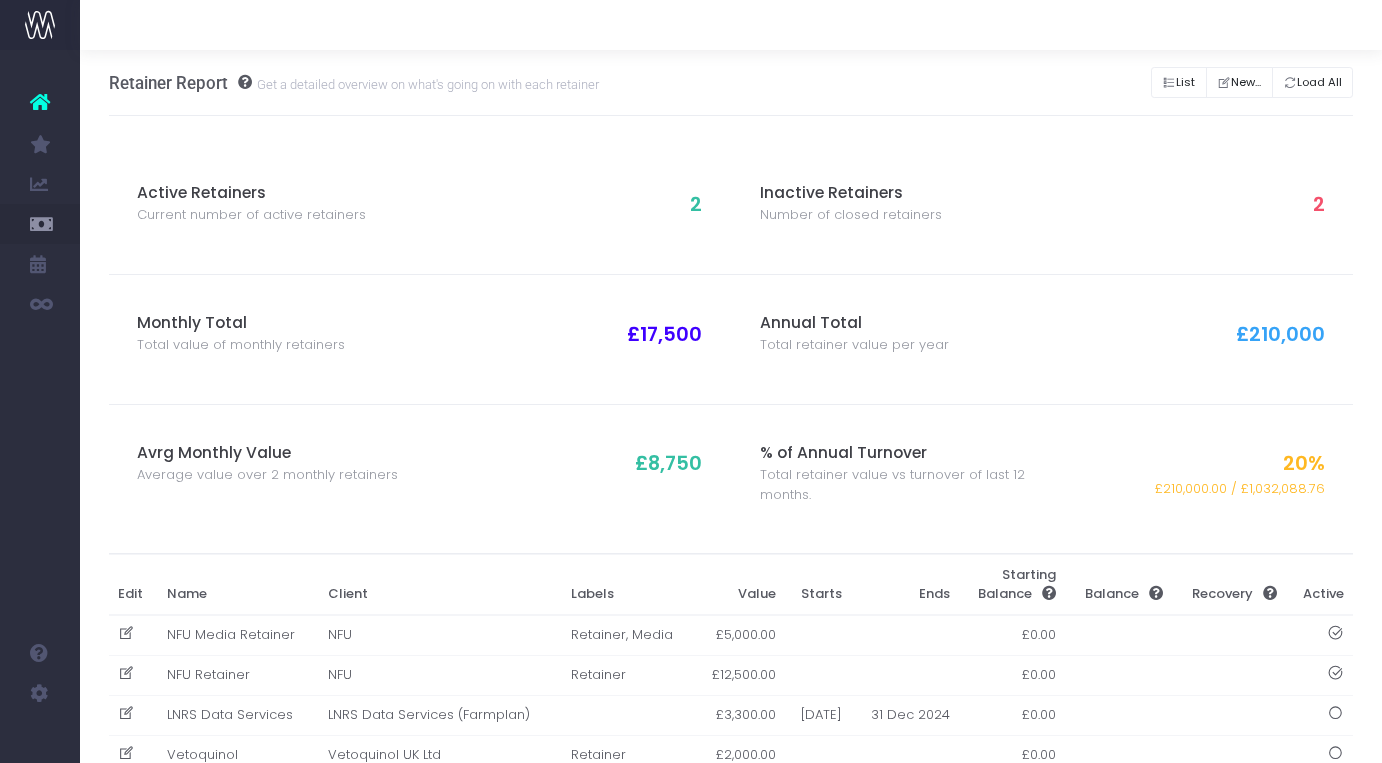 click on "Get a detailed overview on what's going on with each retainer" at bounding box center (425, 83) 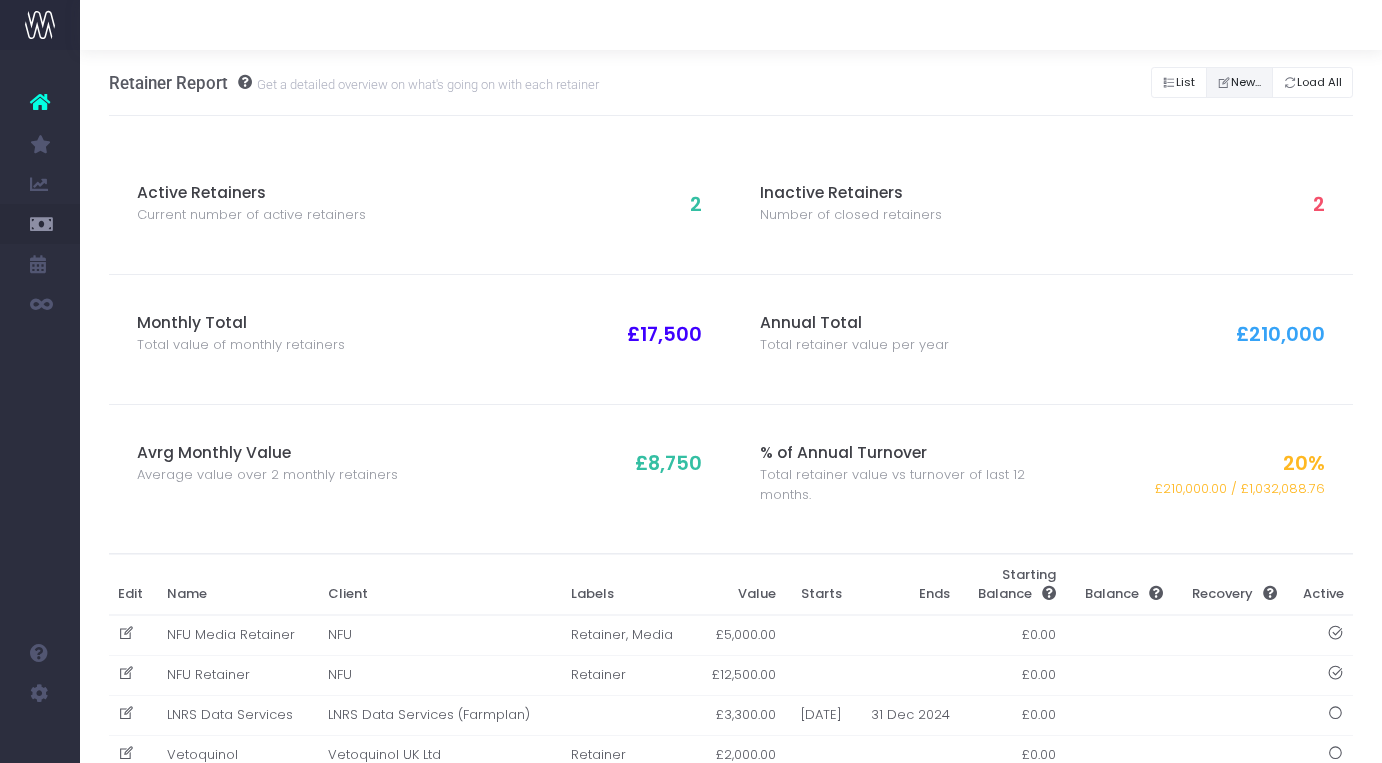 click on "New..." at bounding box center (1239, 82) 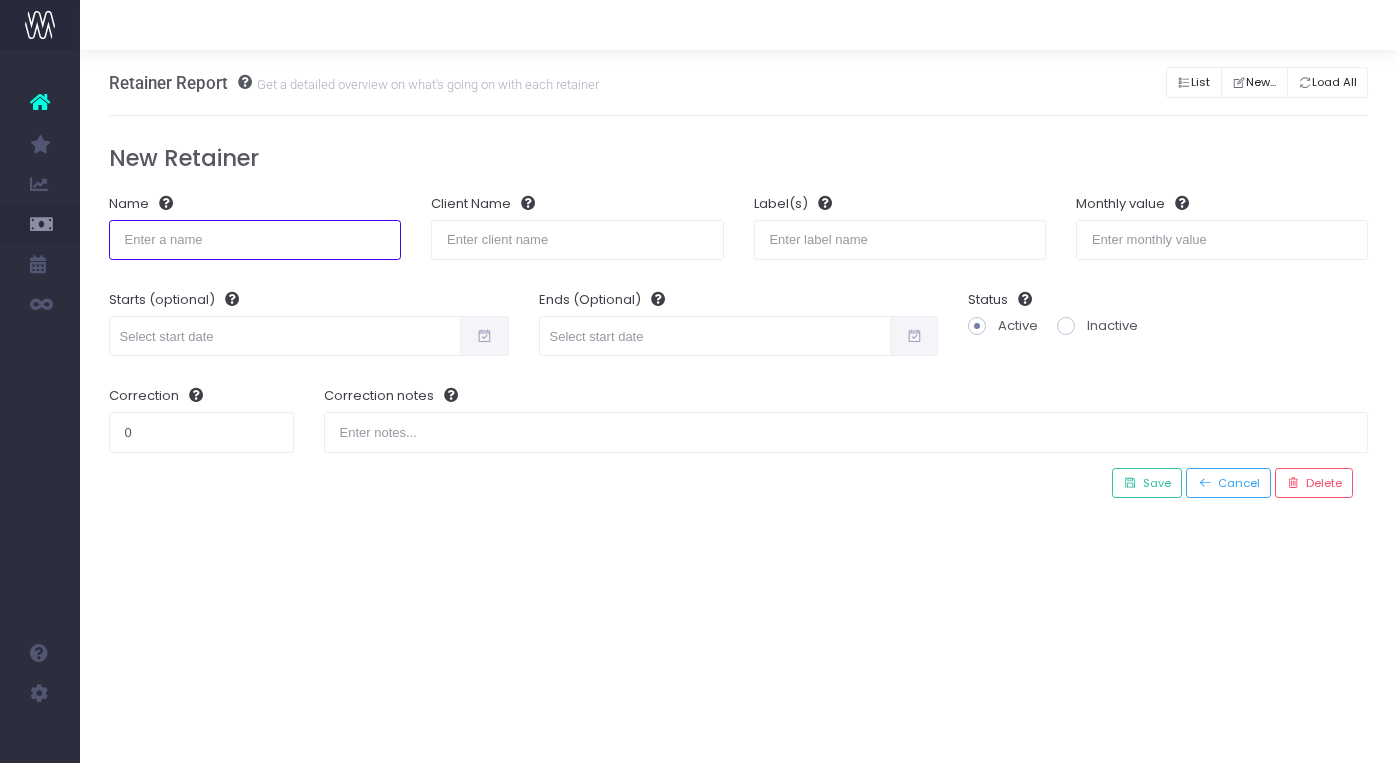 click at bounding box center (255, 240) 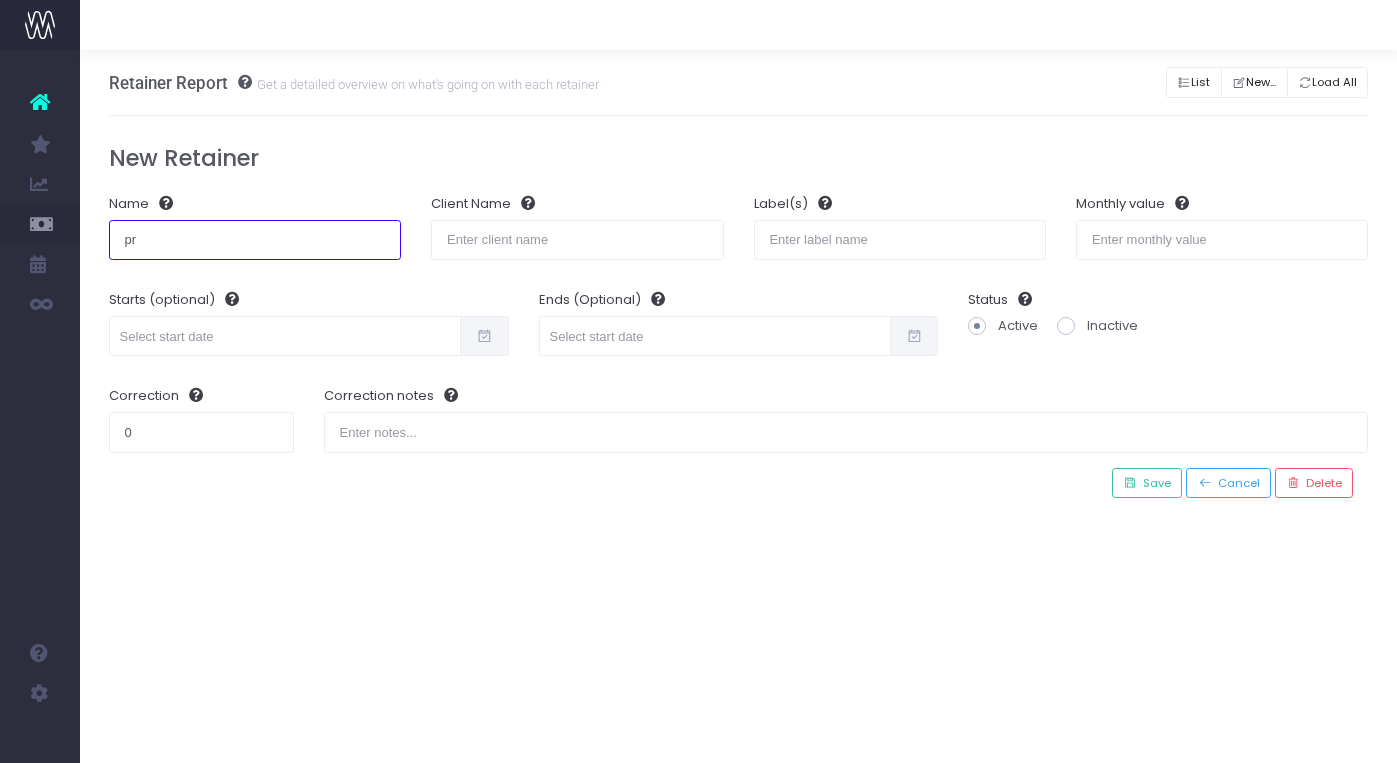 type on "p" 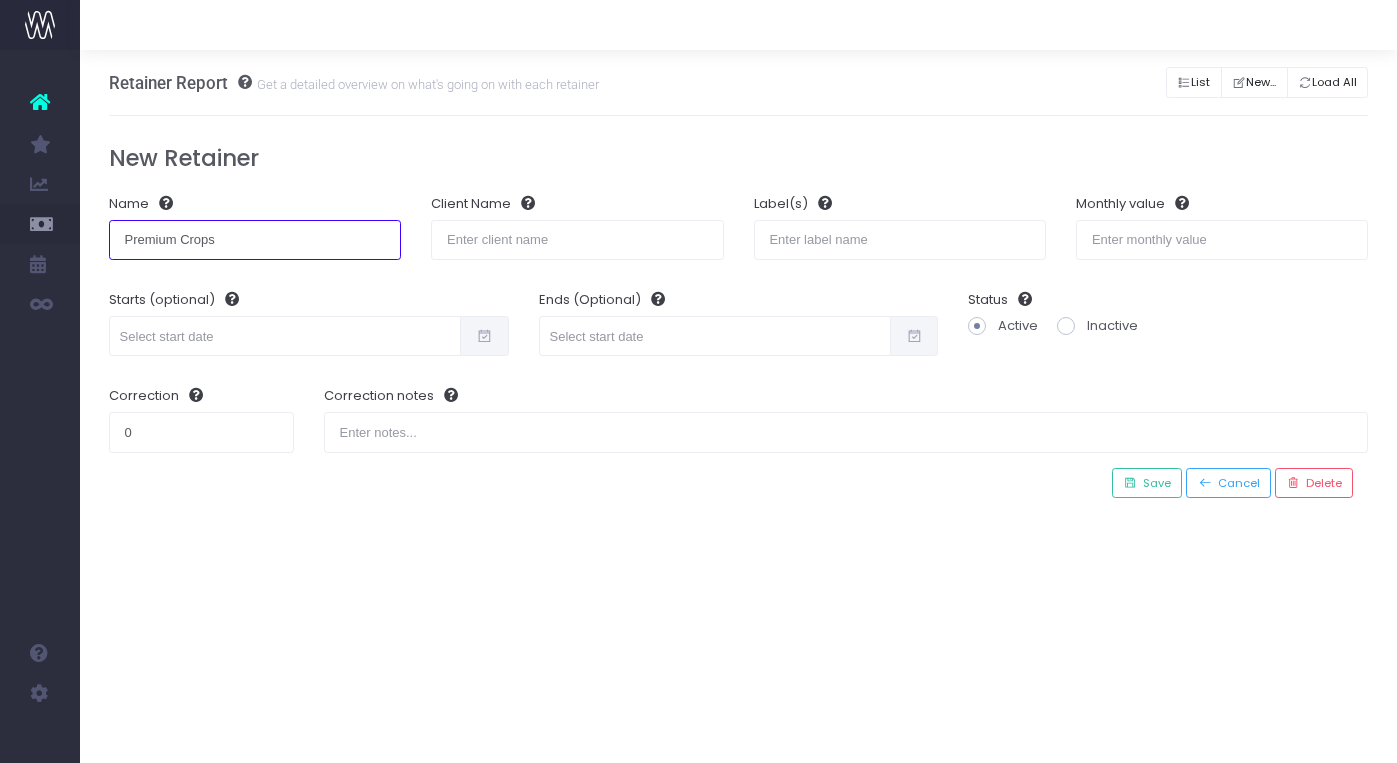 type on "[TEXT] [TEXT]" 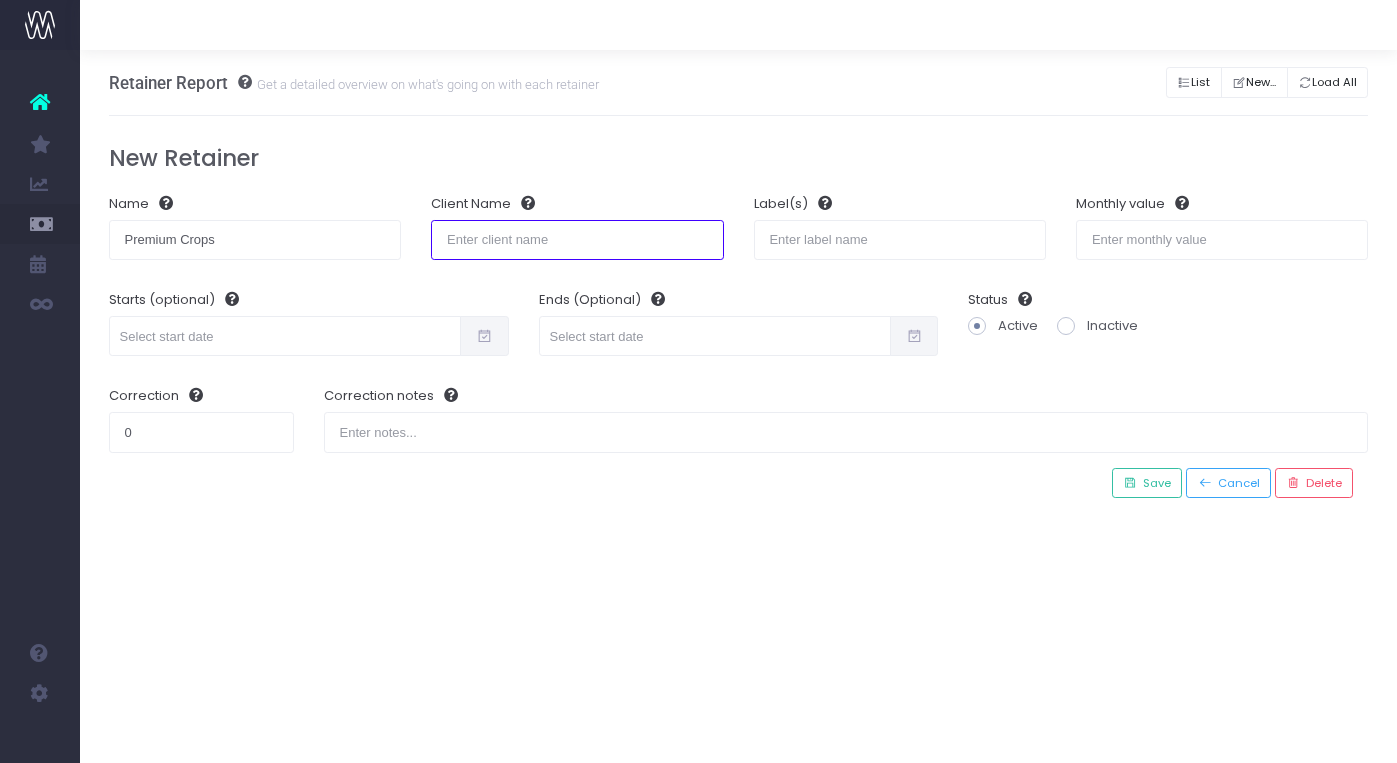click at bounding box center [577, 240] 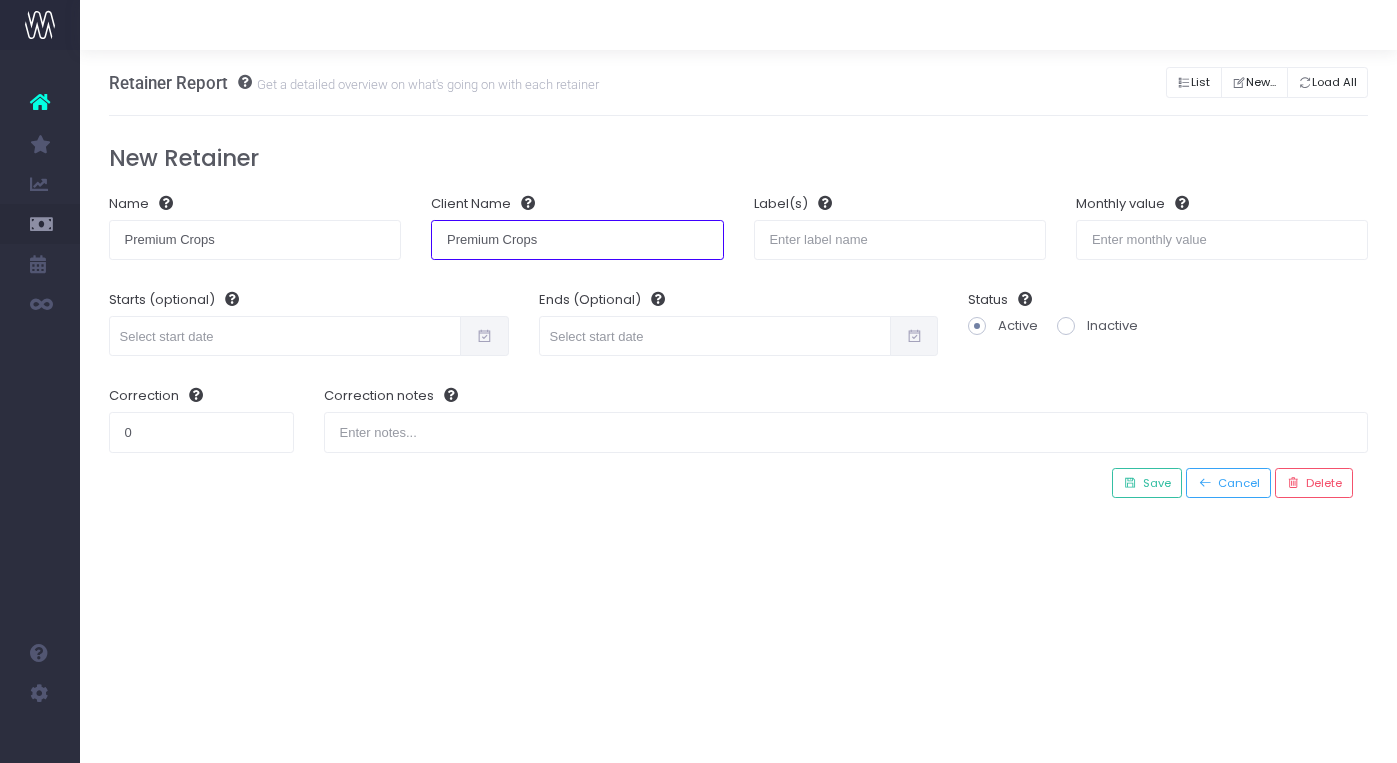 type on "[TEXT] [TEXT]" 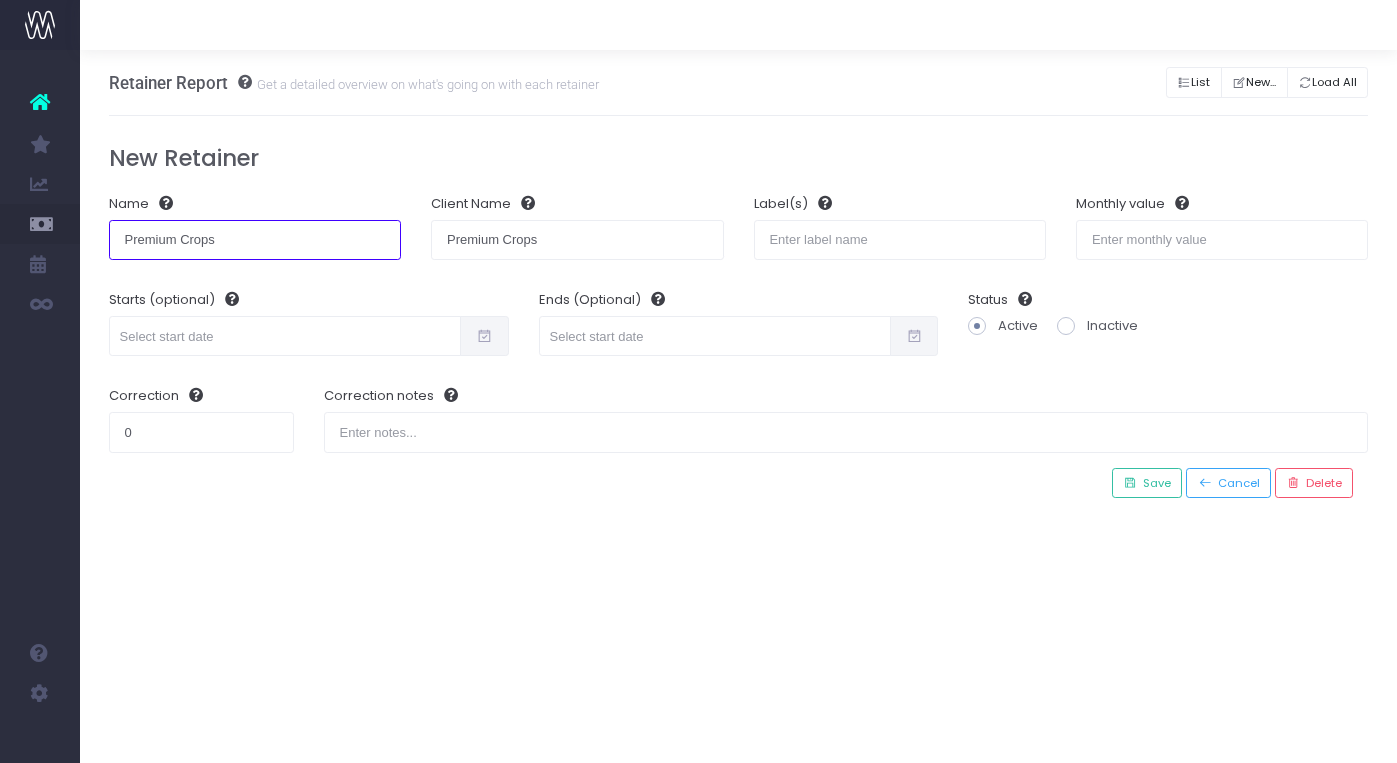 click on "Premium Crops" at bounding box center [255, 240] 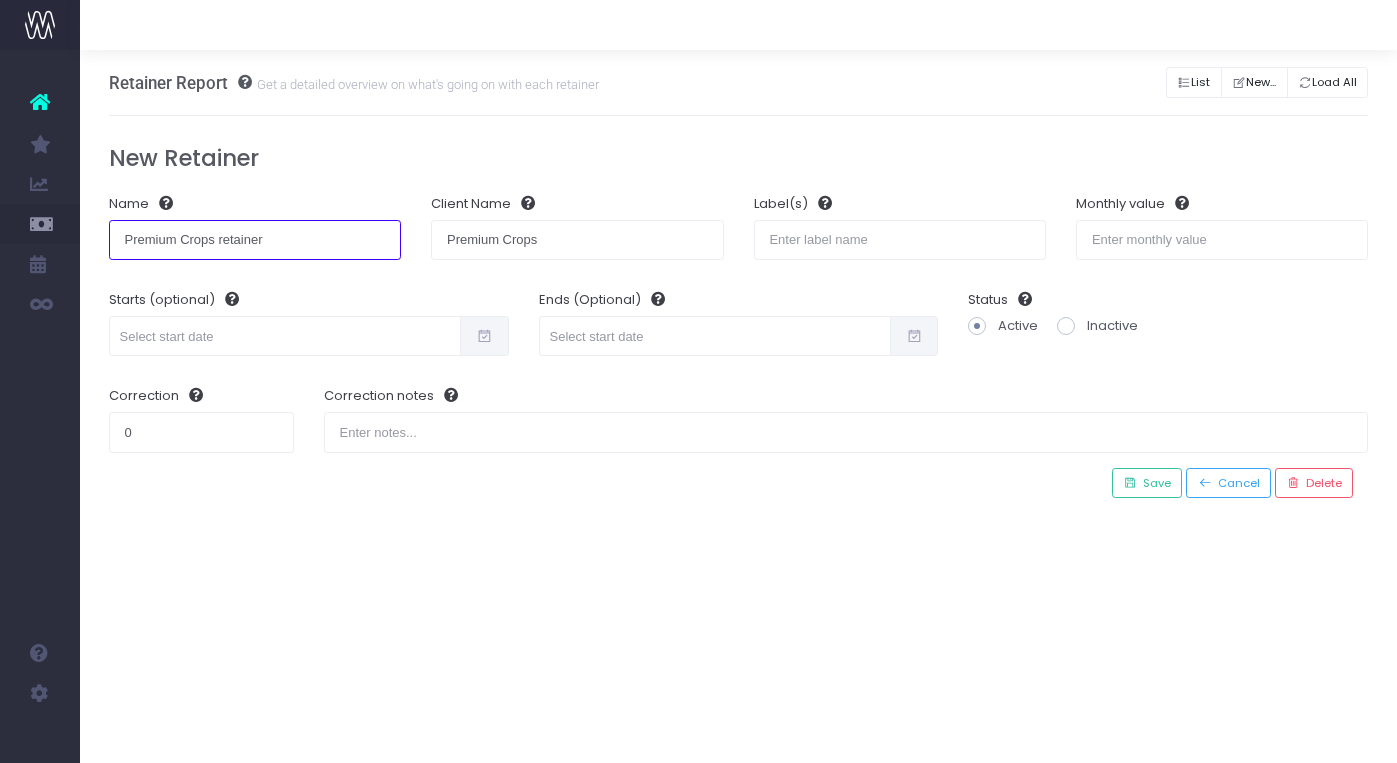 type on "Premium Crops retainer" 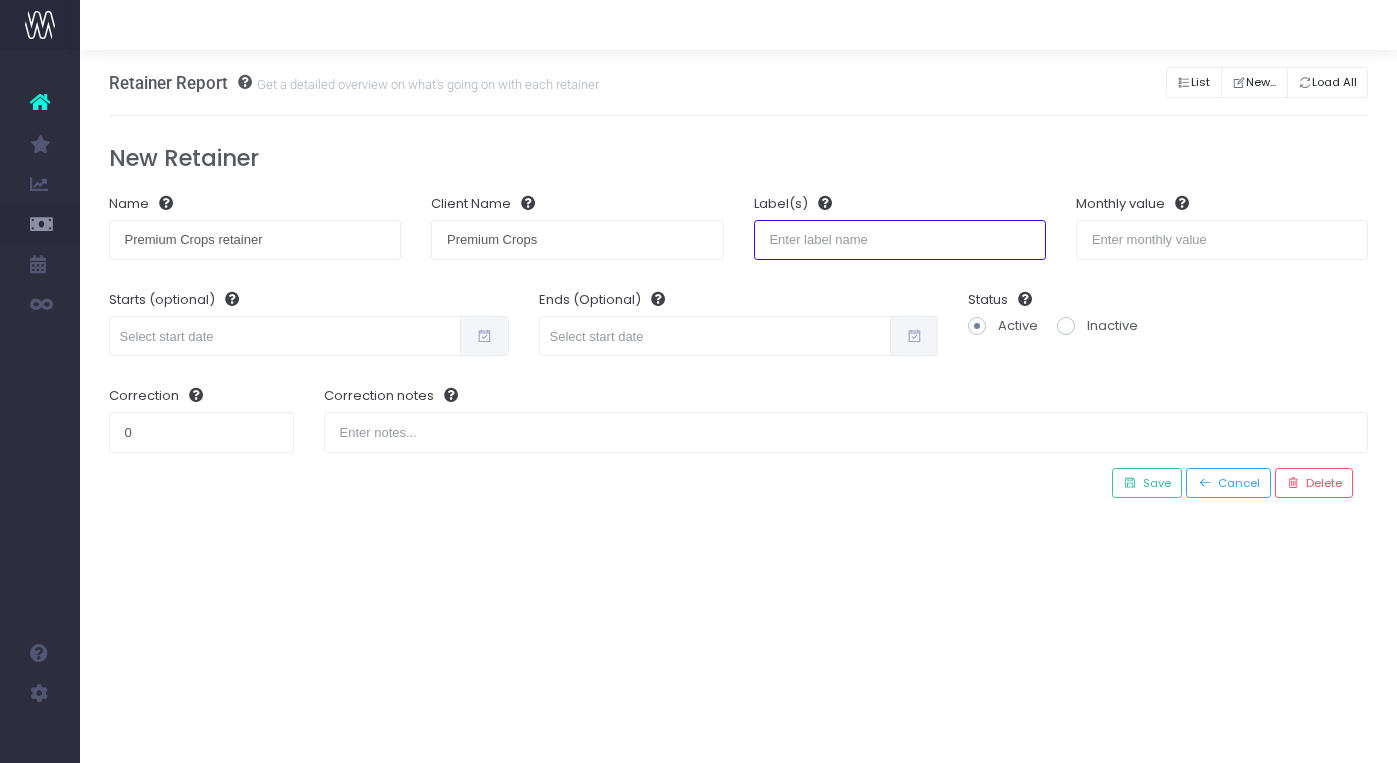 click at bounding box center (900, 240) 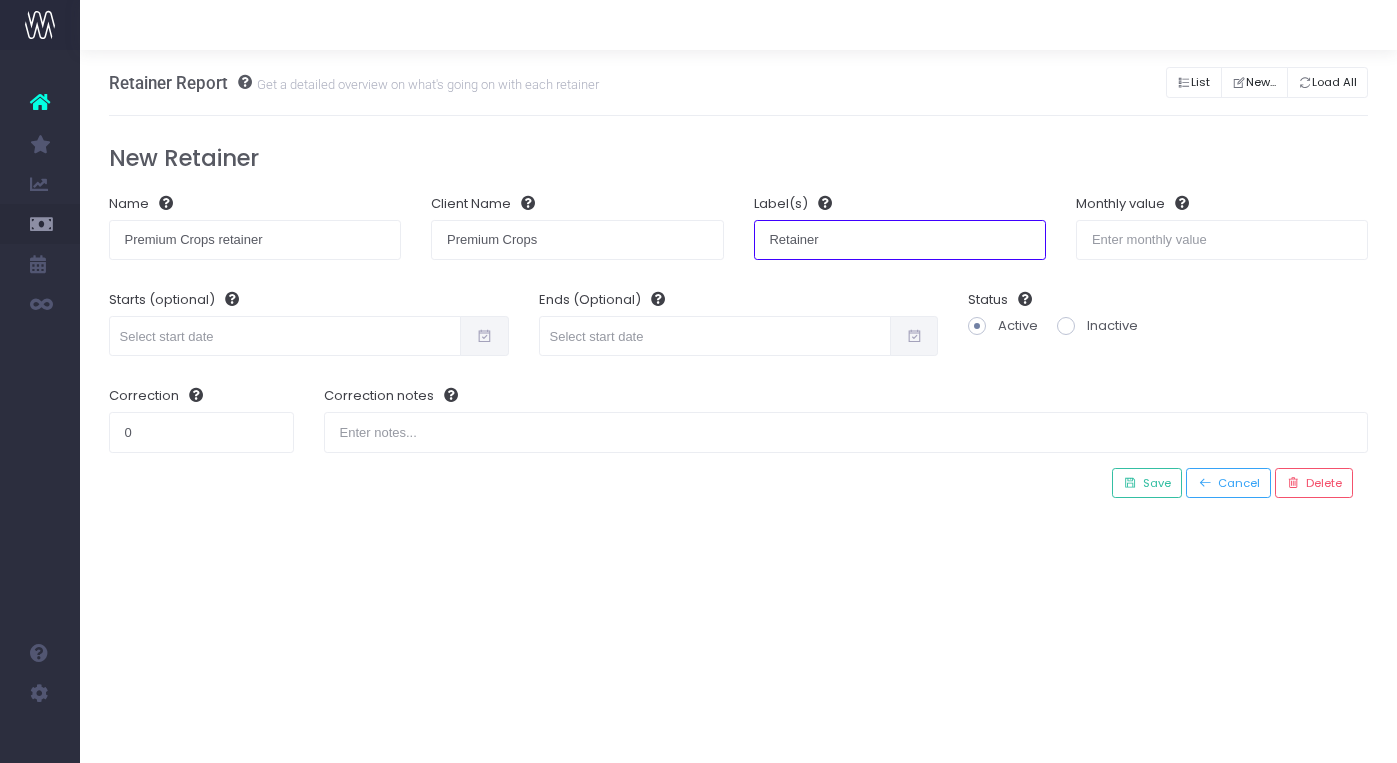 type on "Retainer" 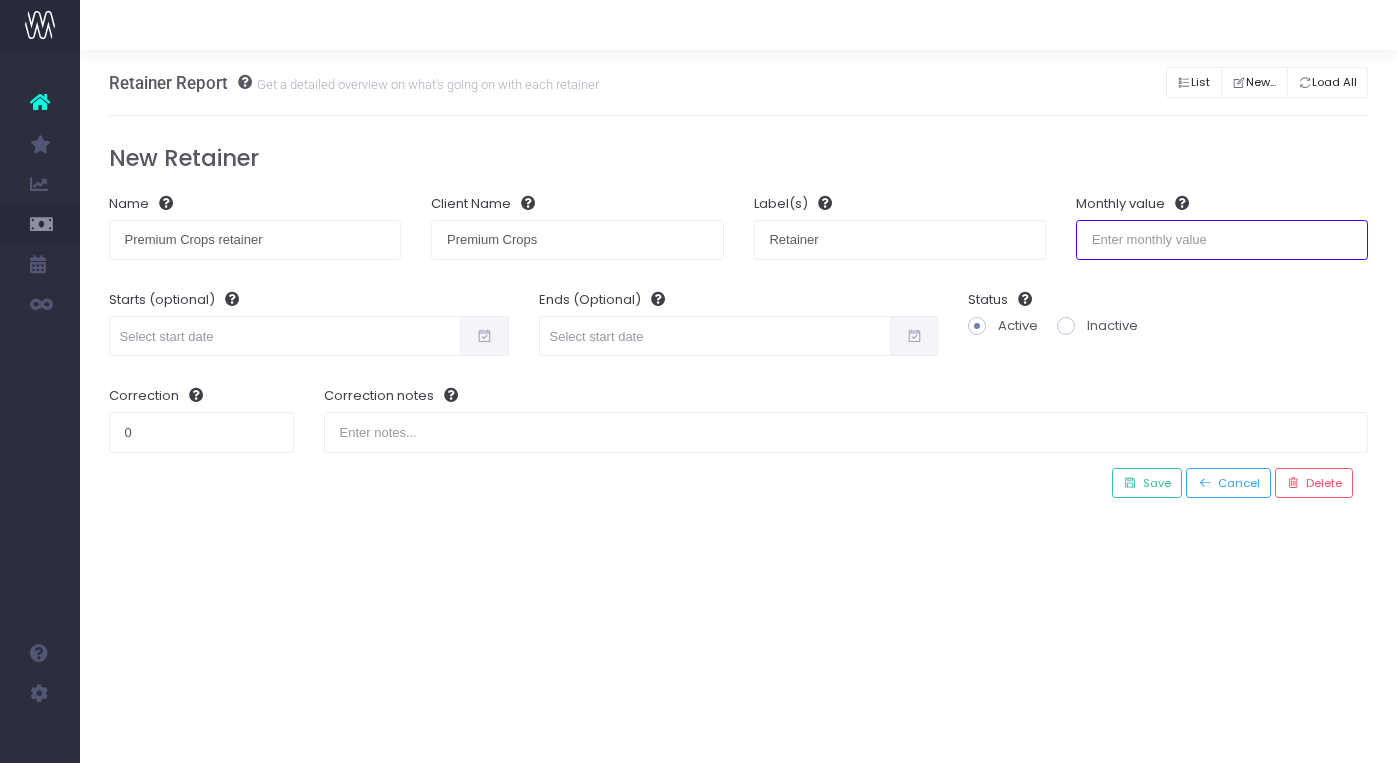 click at bounding box center [1222, 240] 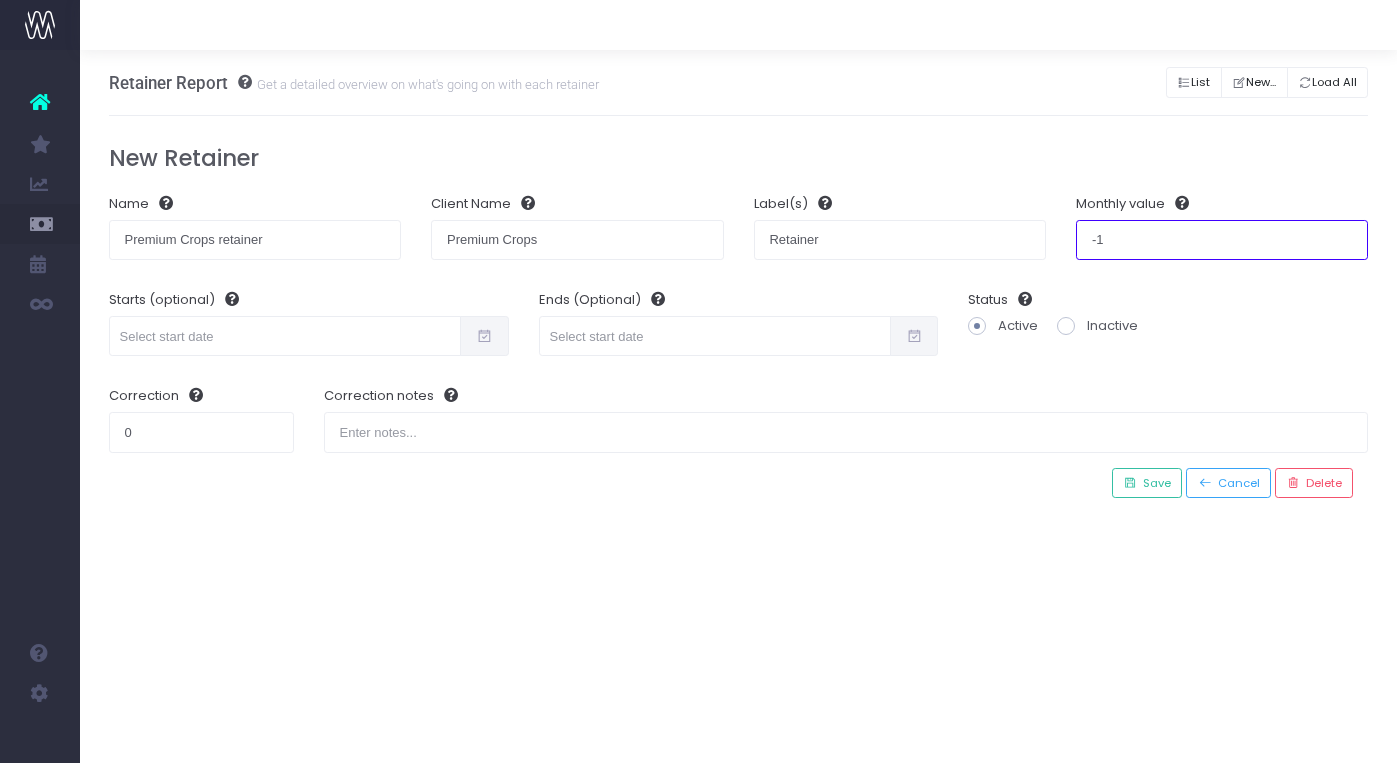 click on "-1" at bounding box center [1222, 240] 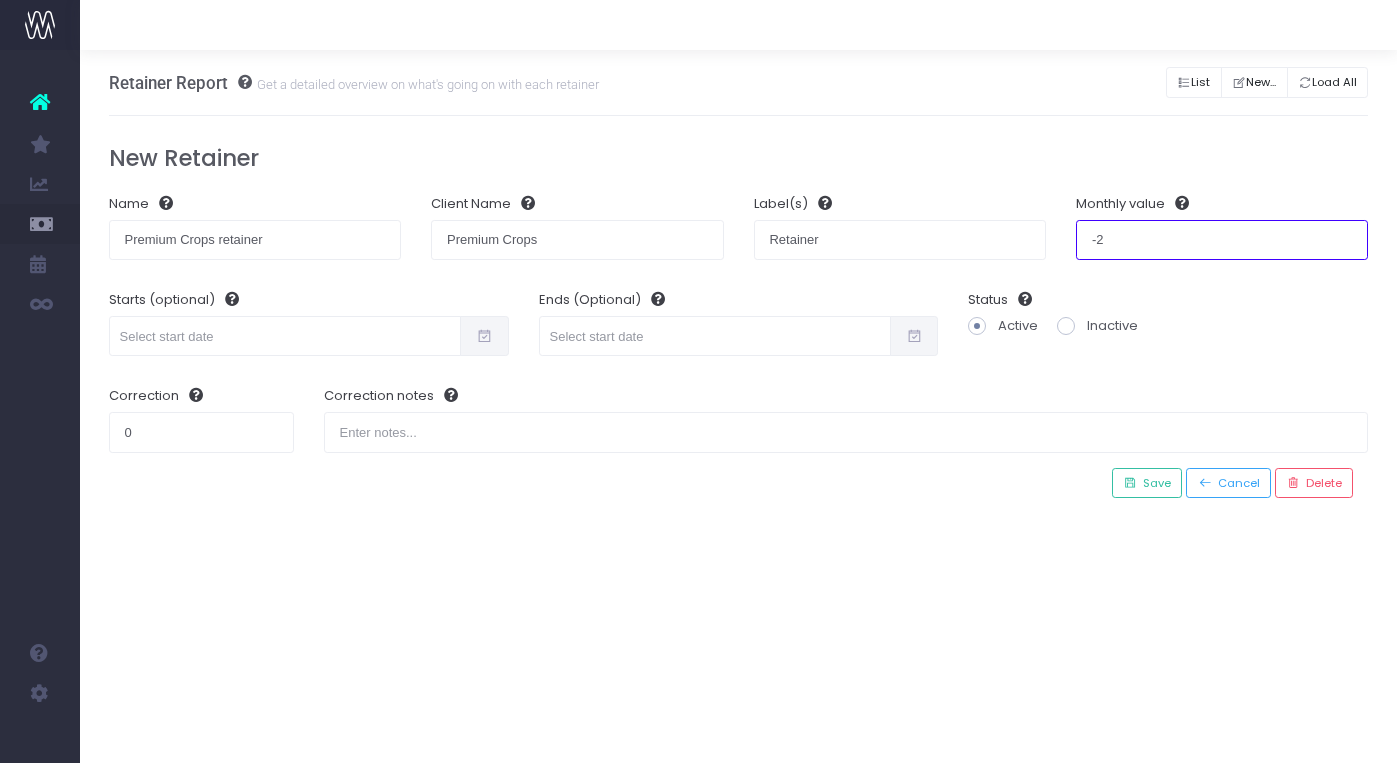 click on "-2" at bounding box center [1222, 240] 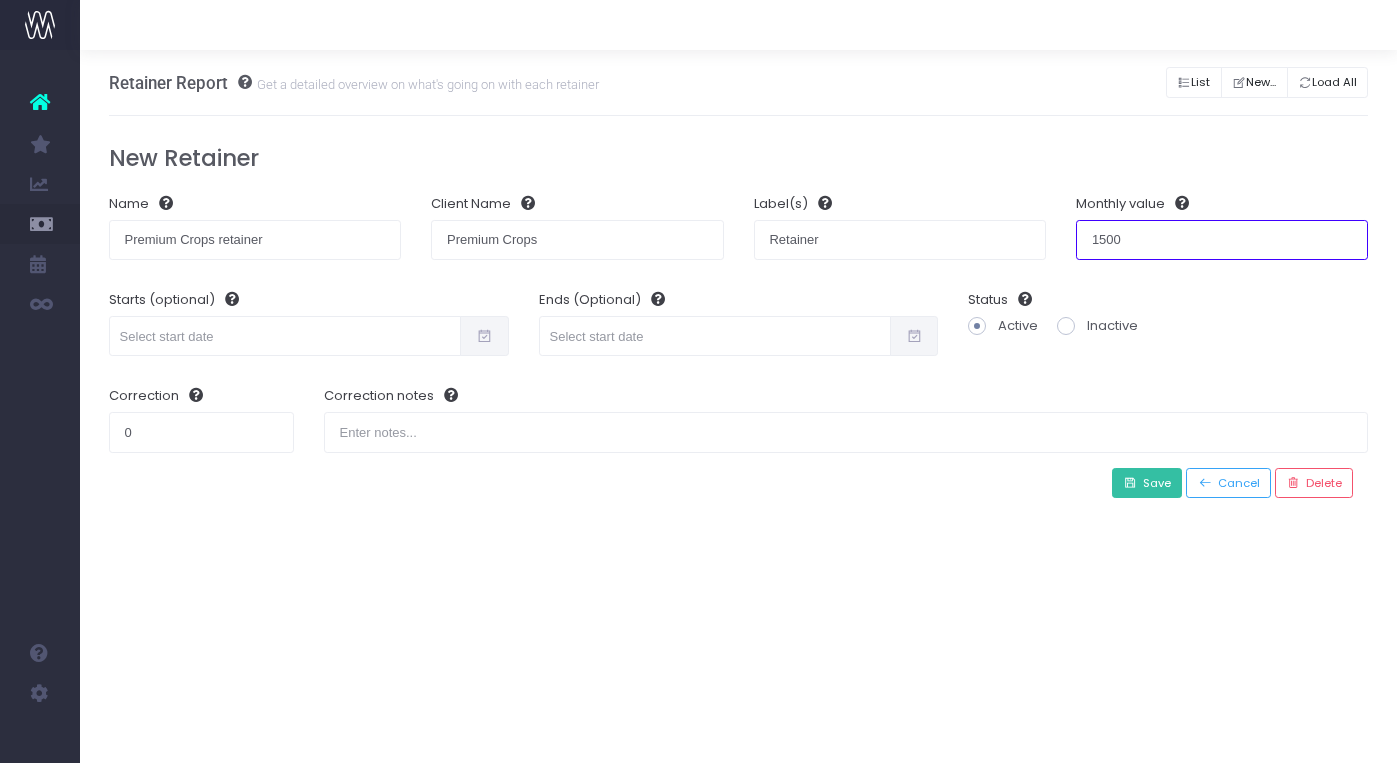 type on "1500" 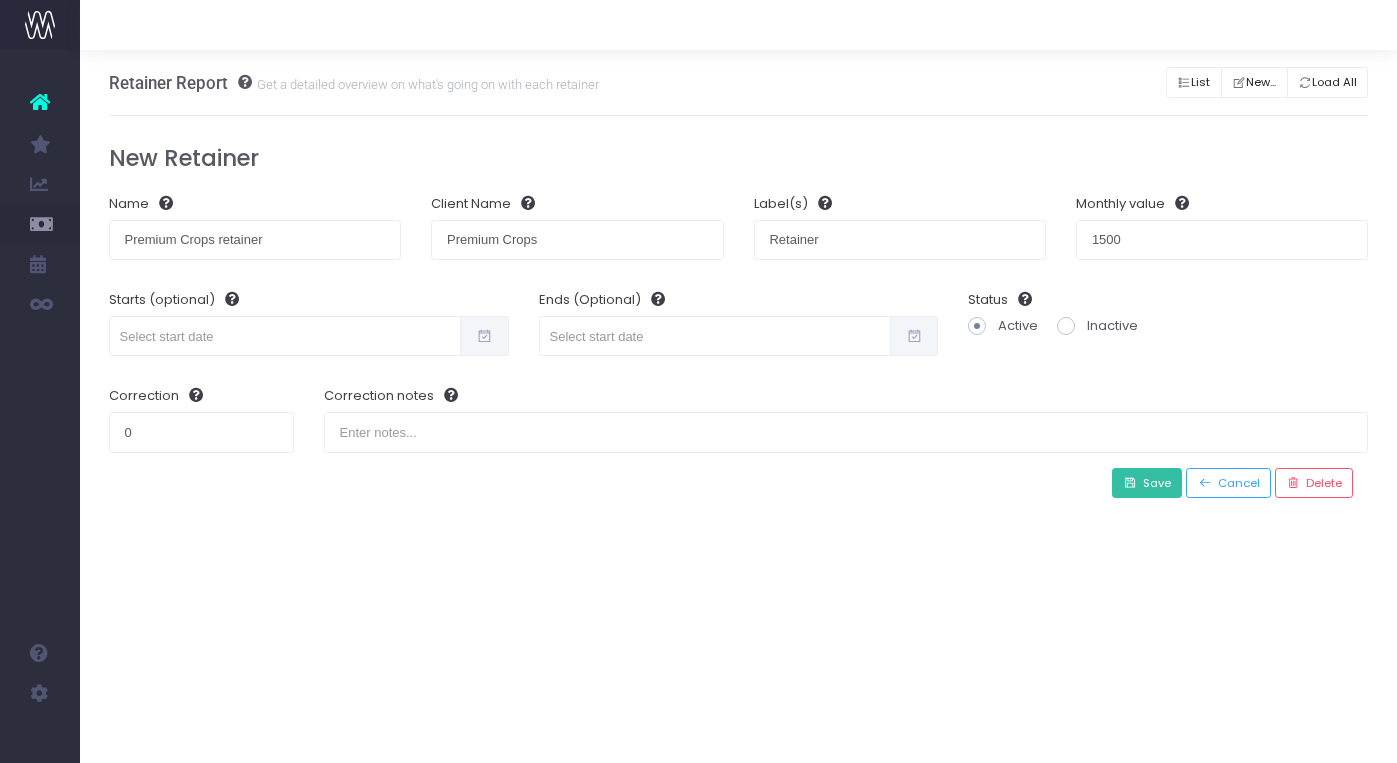 click on "Save" at bounding box center [1147, 483] 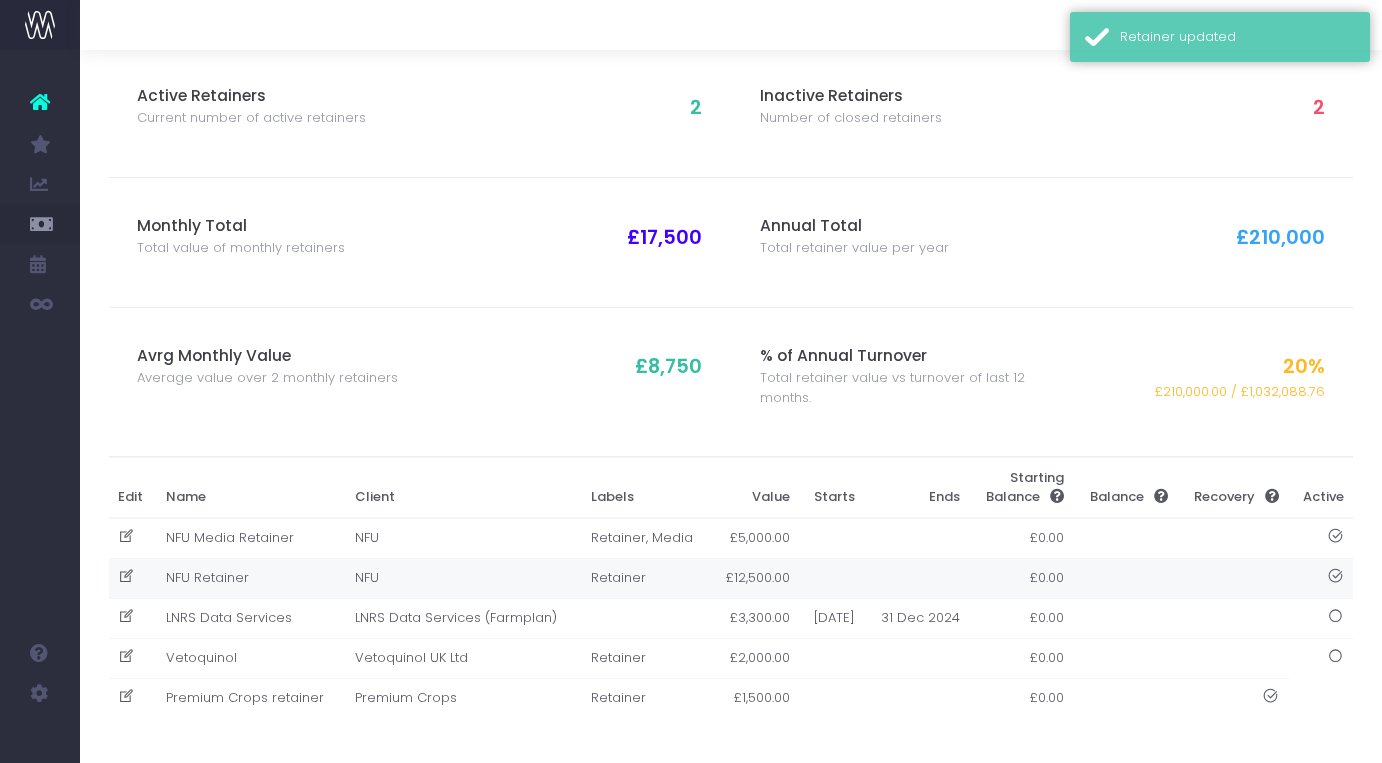 scroll, scrollTop: 96, scrollLeft: 0, axis: vertical 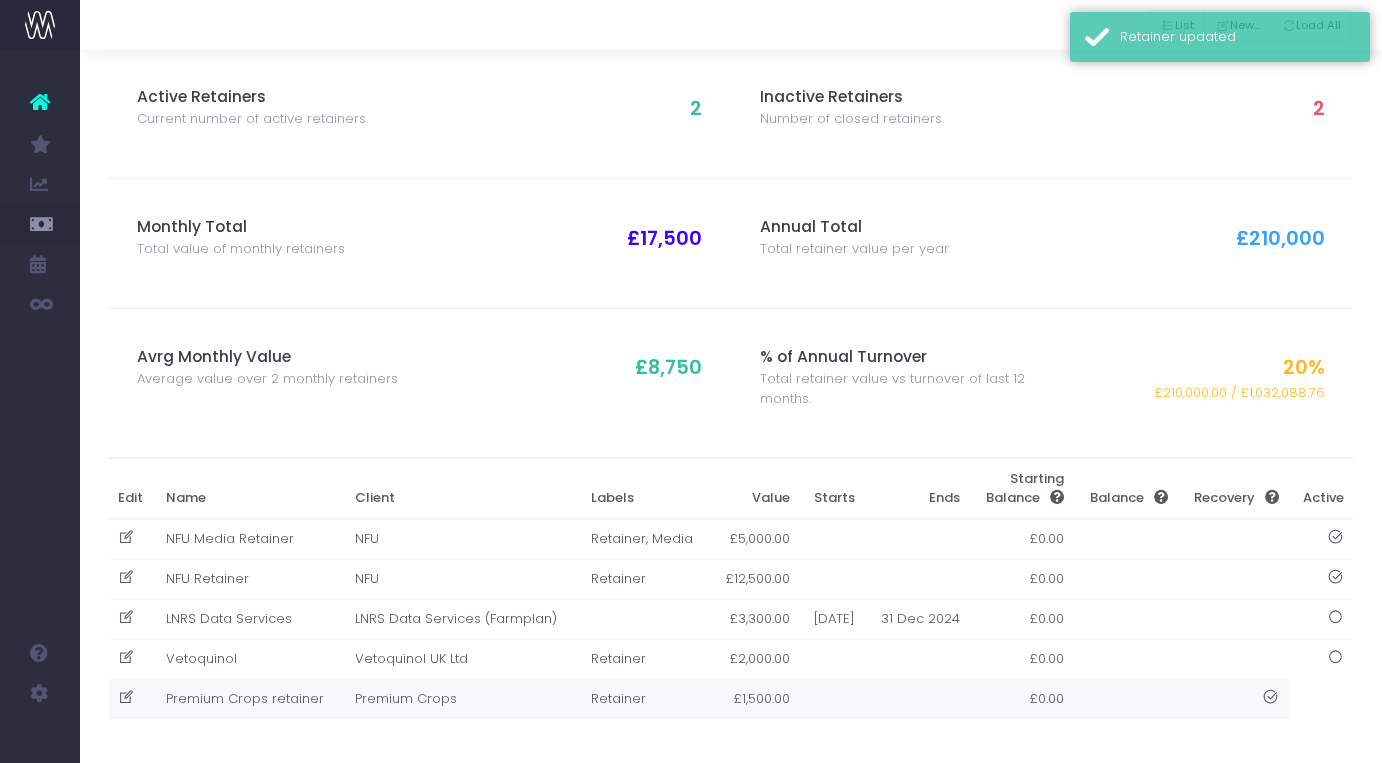 click on "Premium Crops retainer" at bounding box center (250, 699) 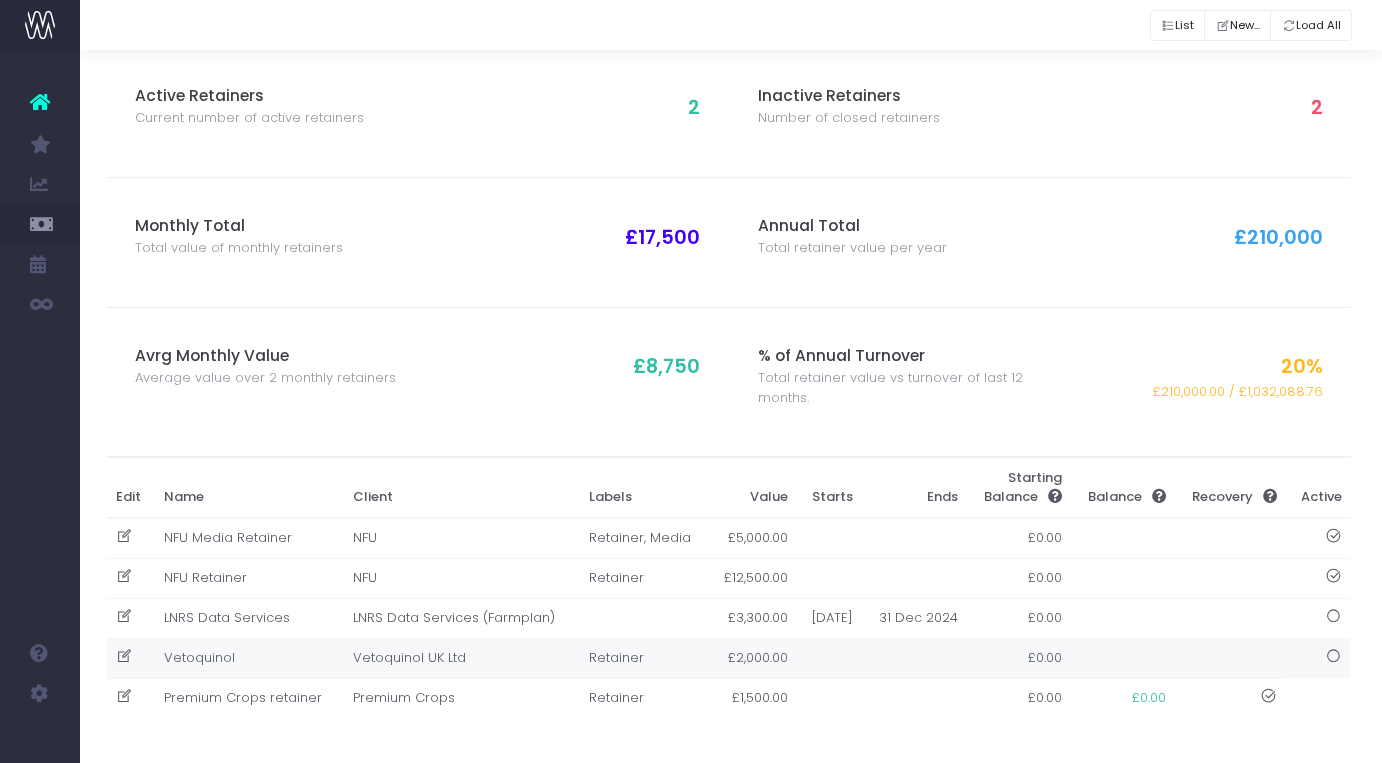 scroll, scrollTop: 96, scrollLeft: 2, axis: both 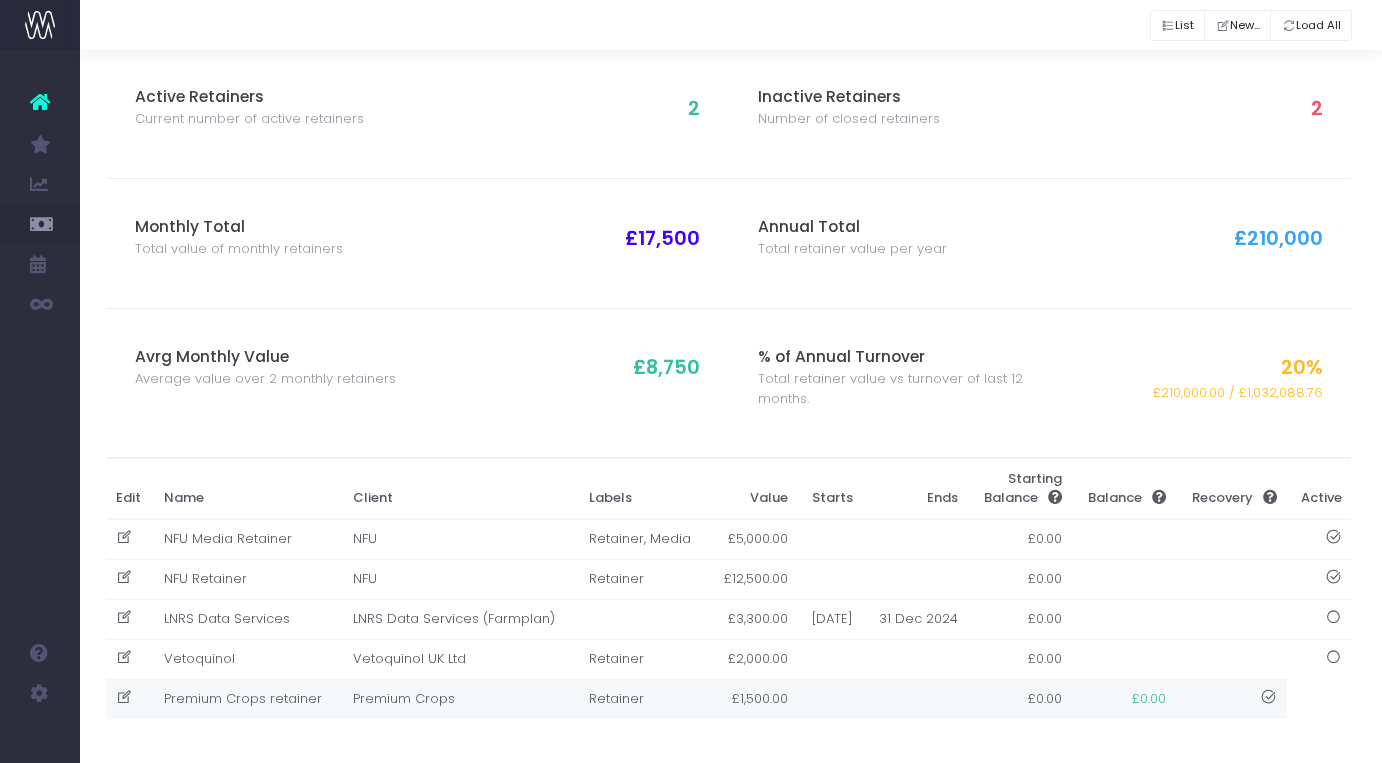 click on "Premium Crops retainer" at bounding box center [248, 699] 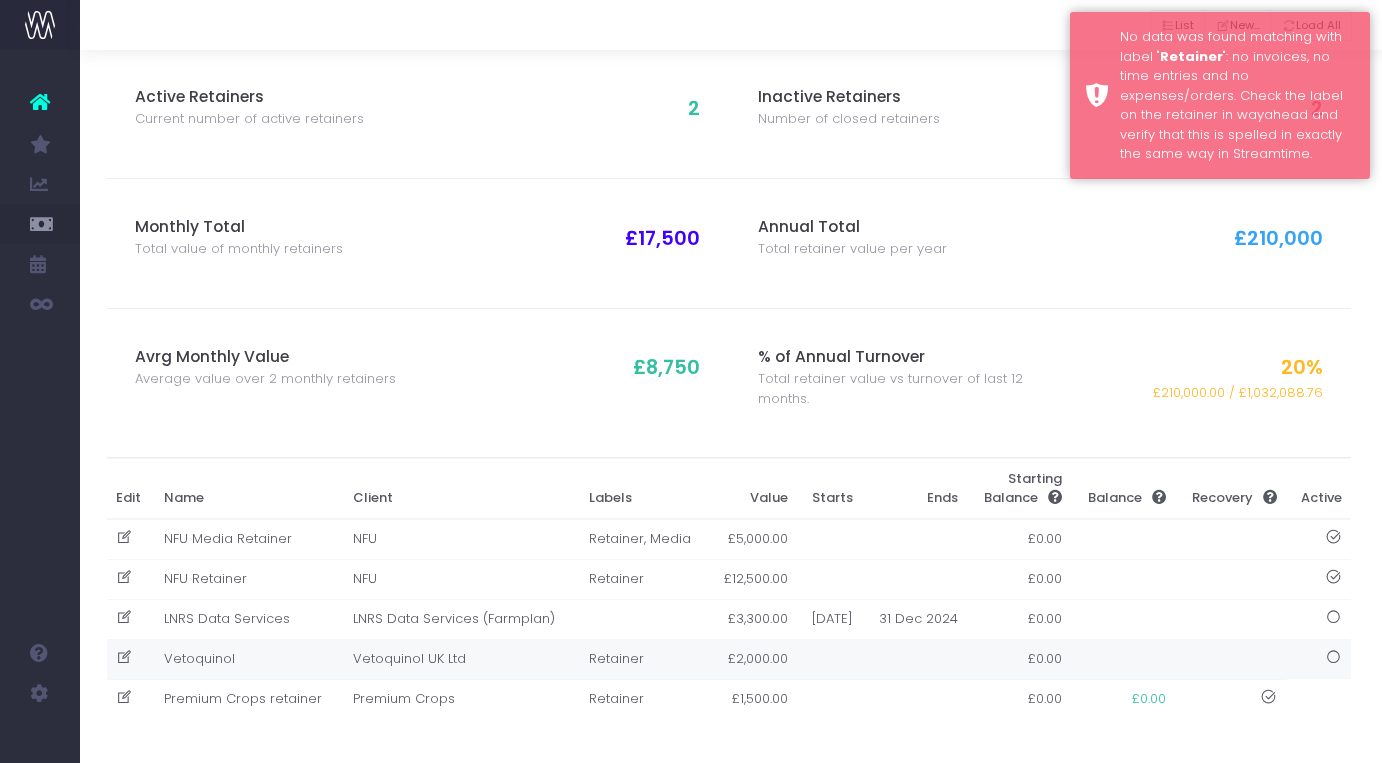 click at bounding box center [124, 657] 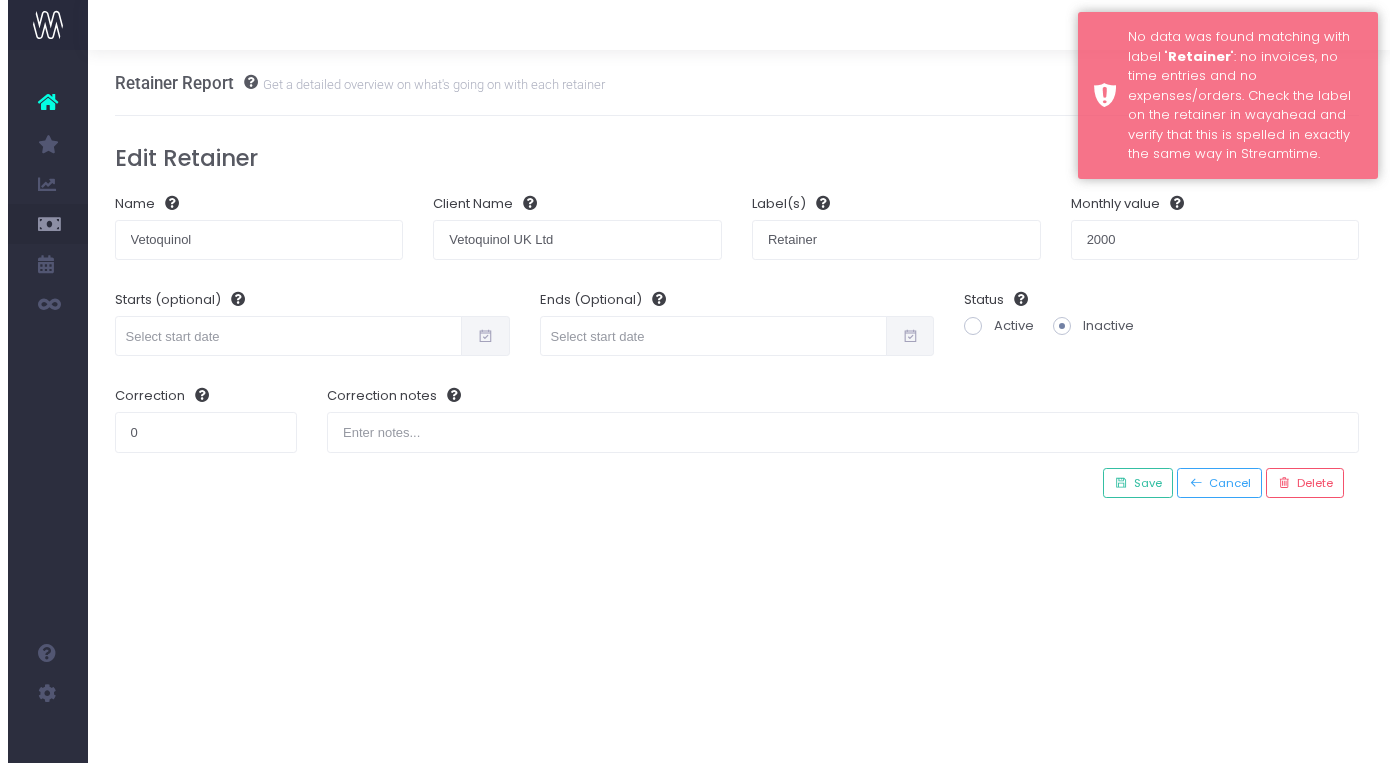 scroll, scrollTop: 0, scrollLeft: 2, axis: horizontal 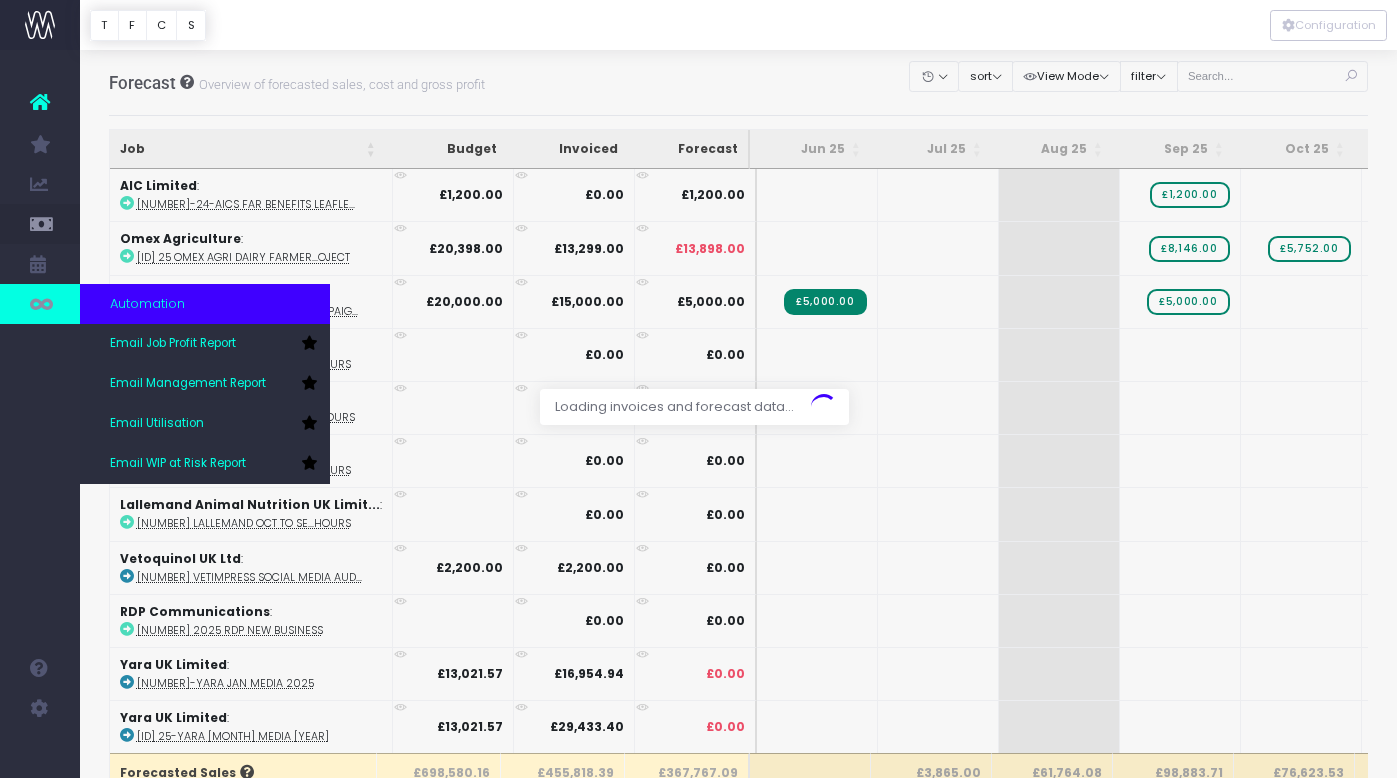click at bounding box center [40, 304] 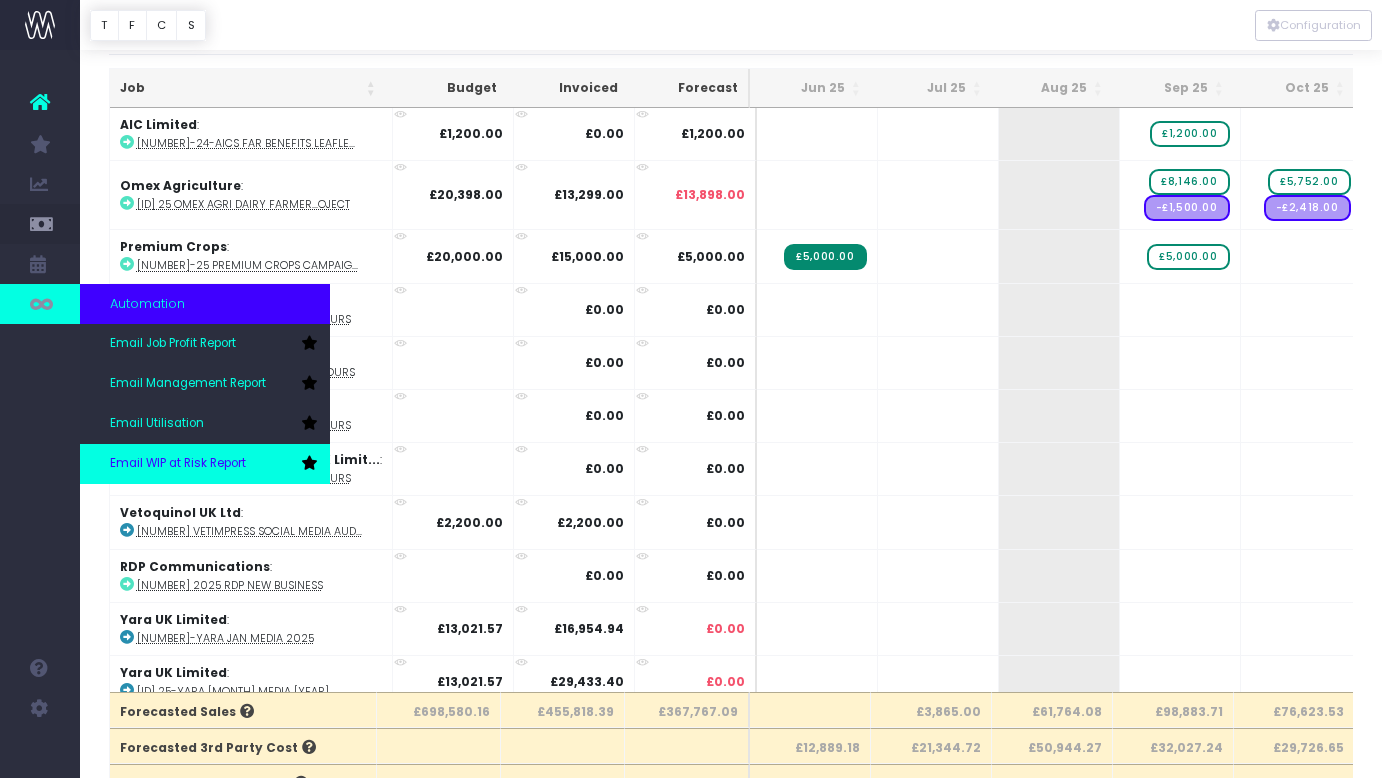 scroll, scrollTop: 78, scrollLeft: 0, axis: vertical 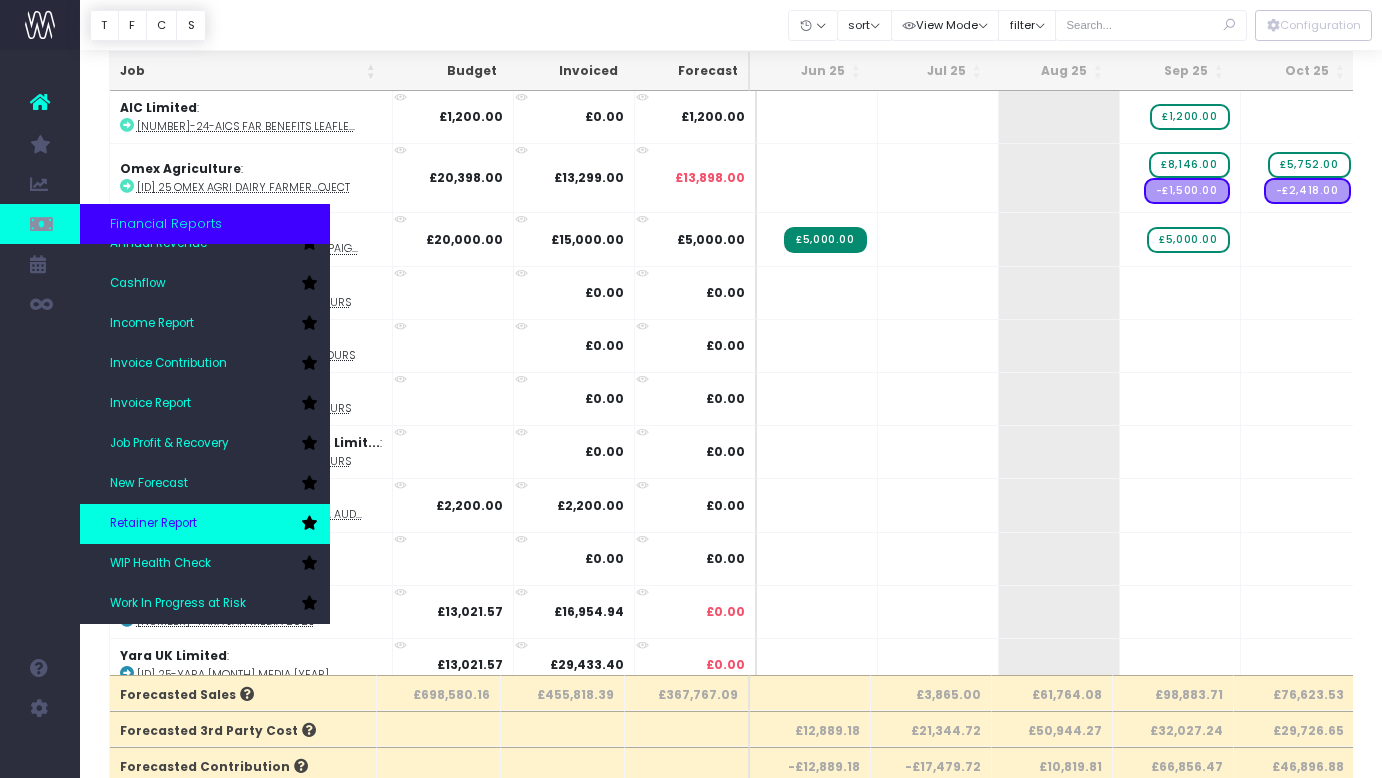 click on "Retainer Report" at bounding box center [153, 524] 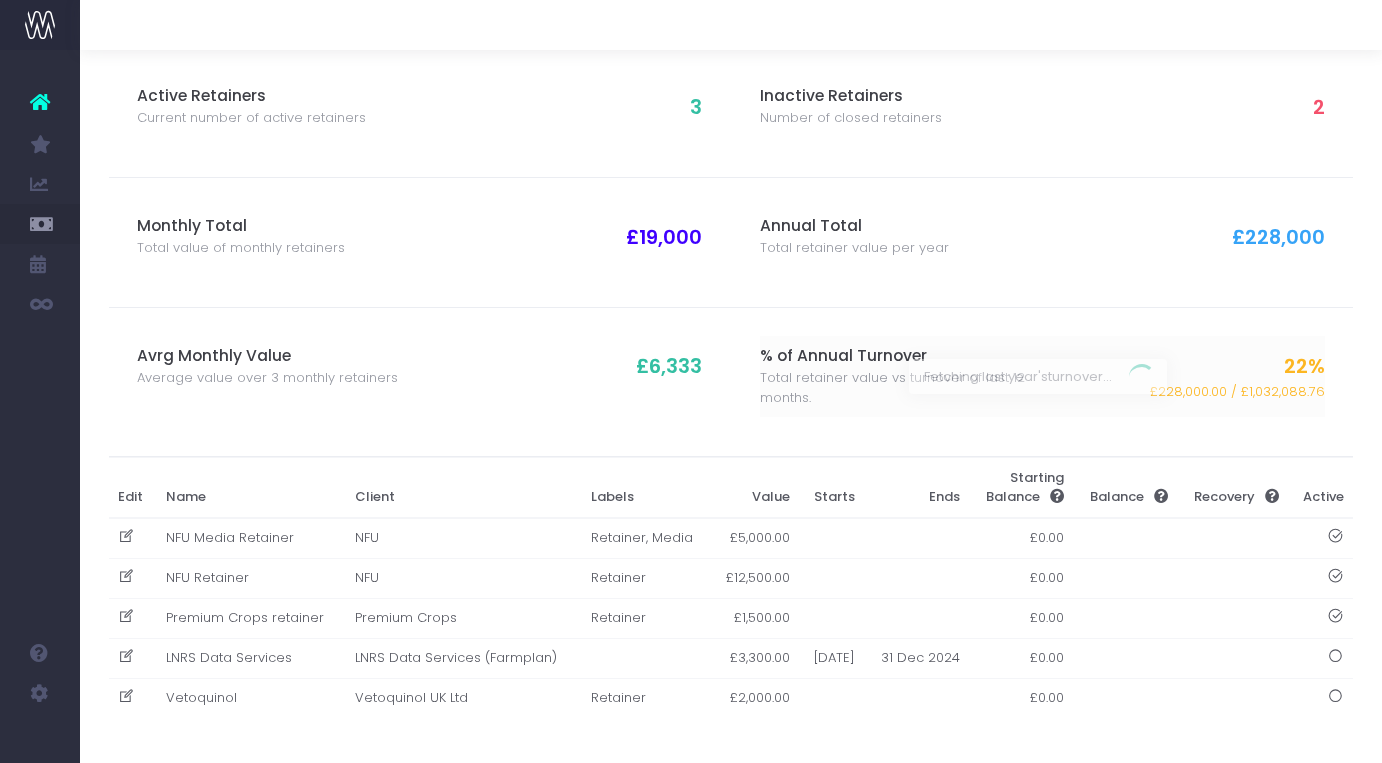 scroll, scrollTop: 96, scrollLeft: 0, axis: vertical 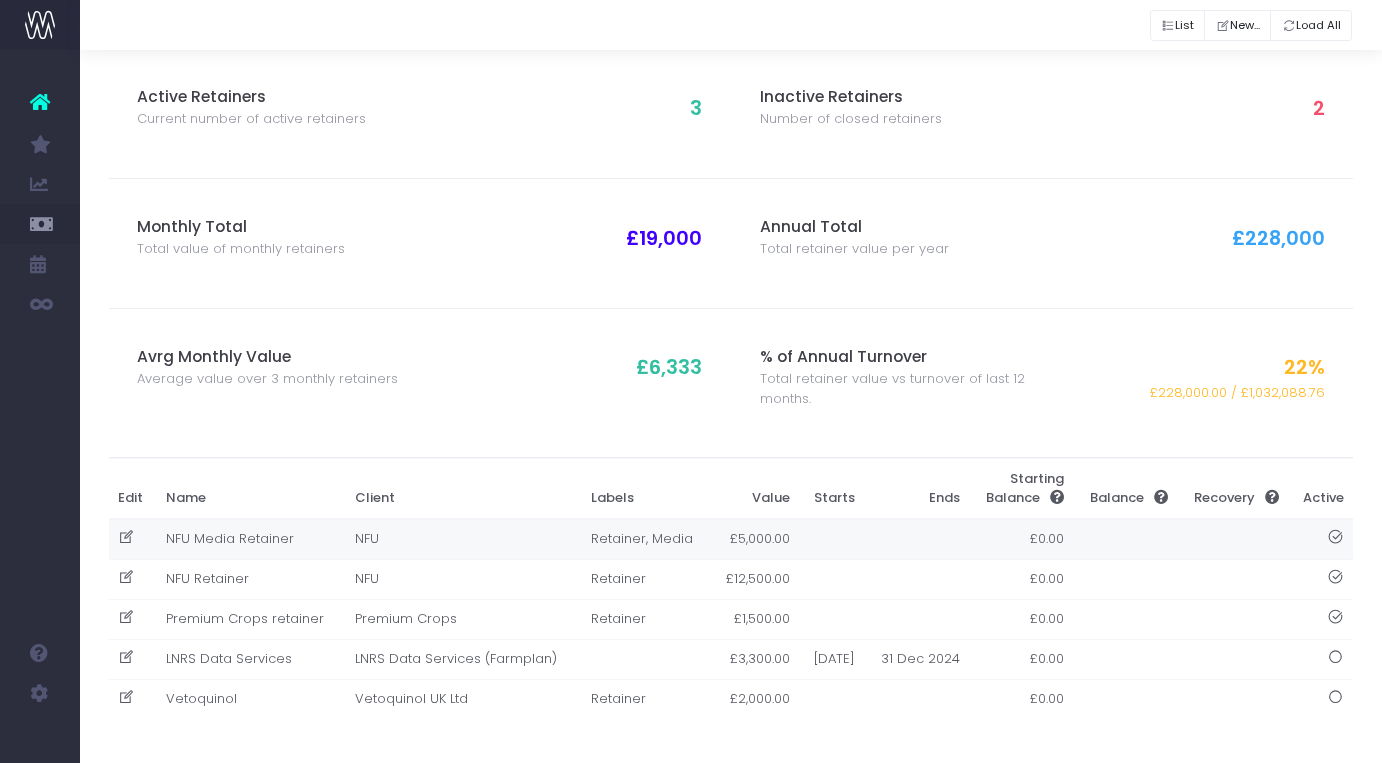 click at bounding box center (126, 537) 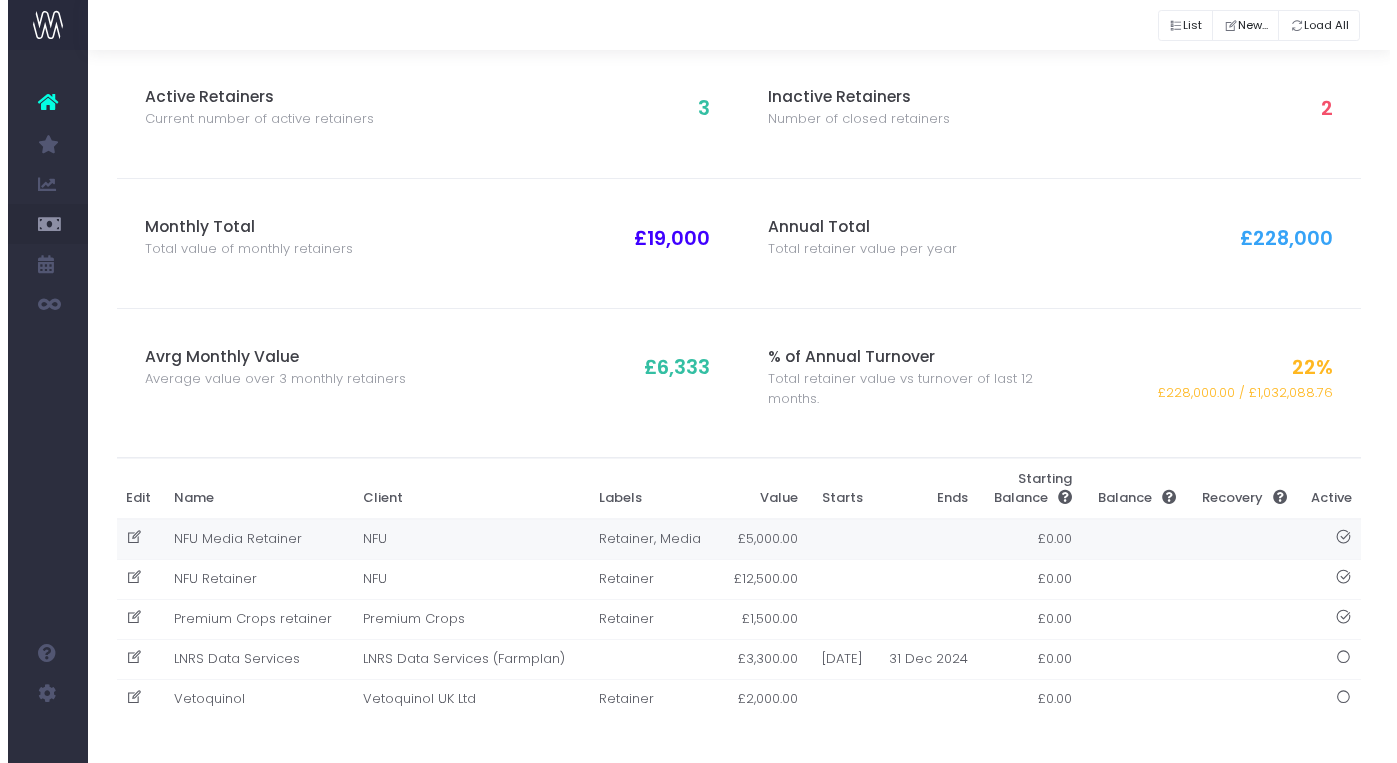 scroll, scrollTop: 0, scrollLeft: 0, axis: both 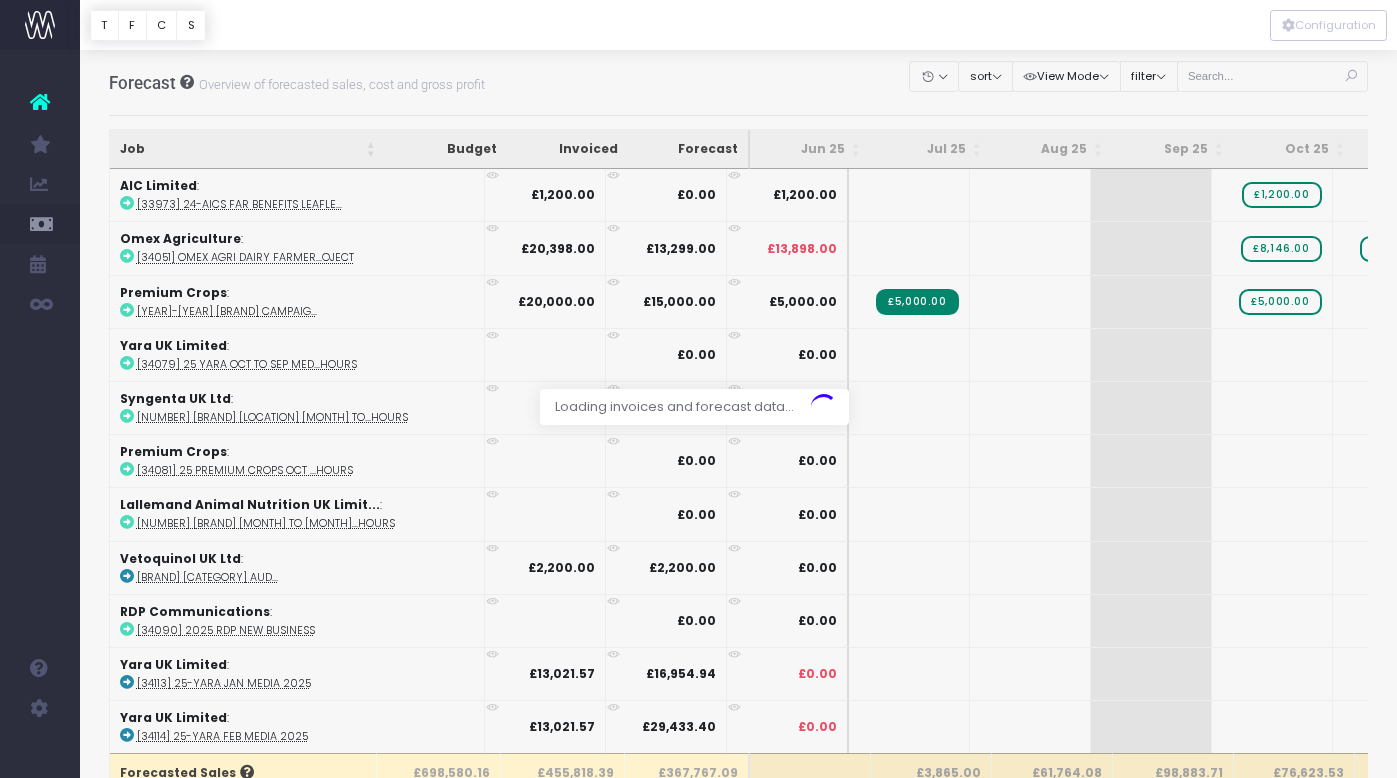 click at bounding box center [698, 389] 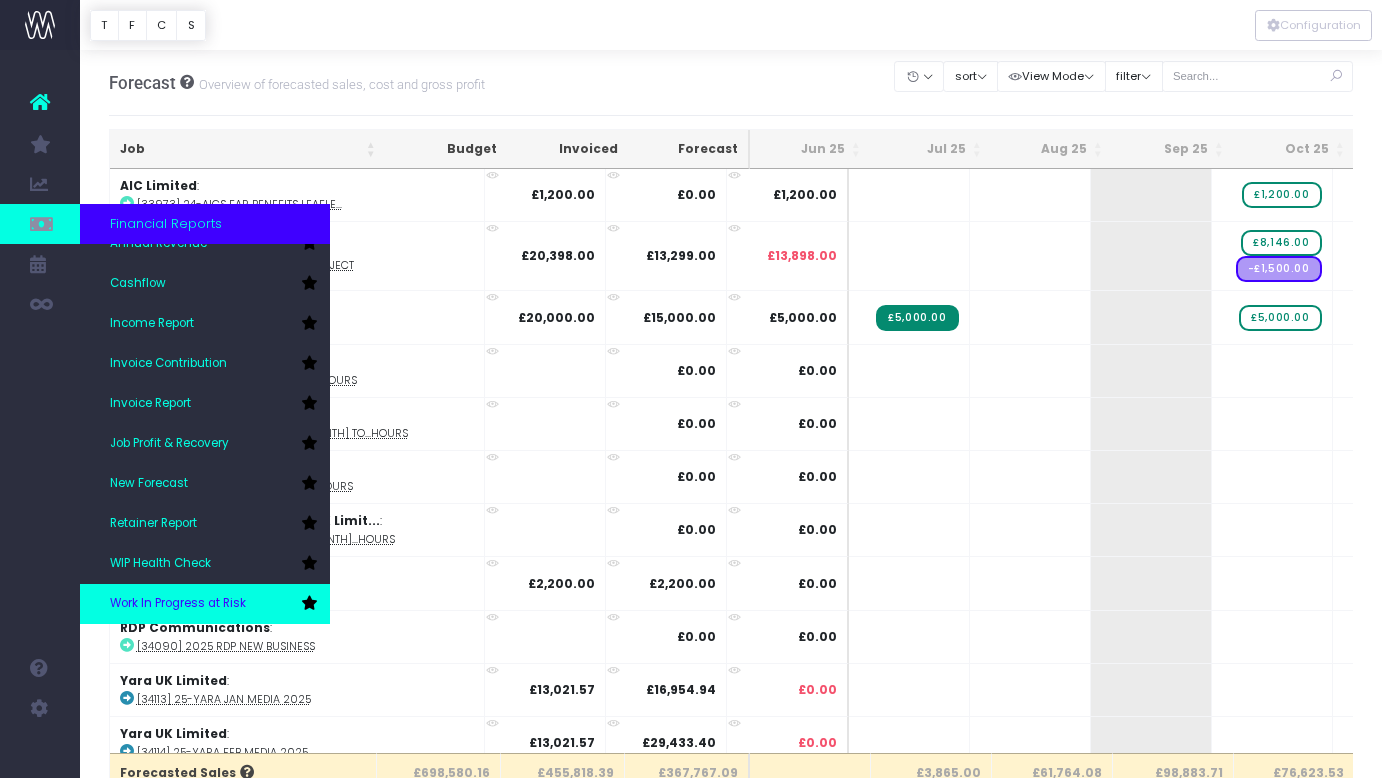 scroll, scrollTop: 60, scrollLeft: 0, axis: vertical 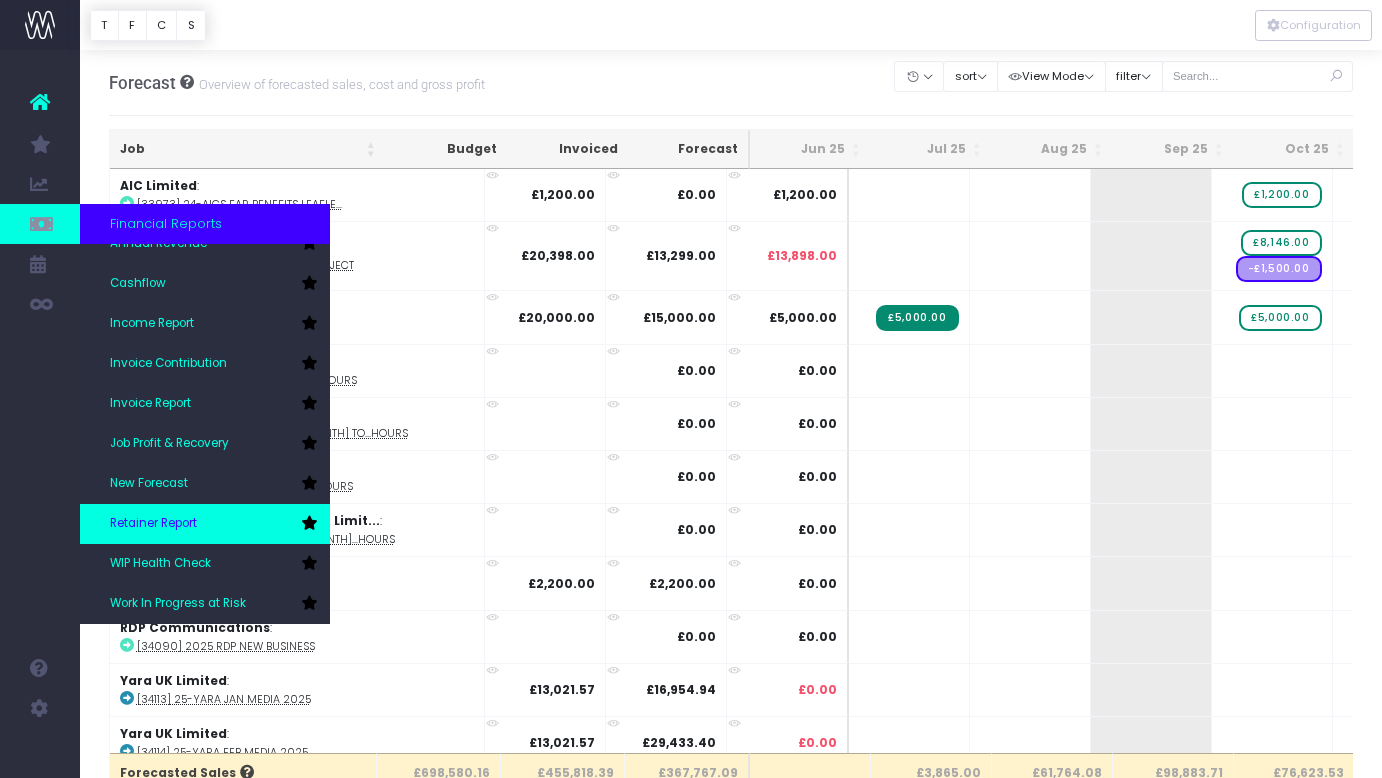 click on "Retainer Report" at bounding box center [153, 524] 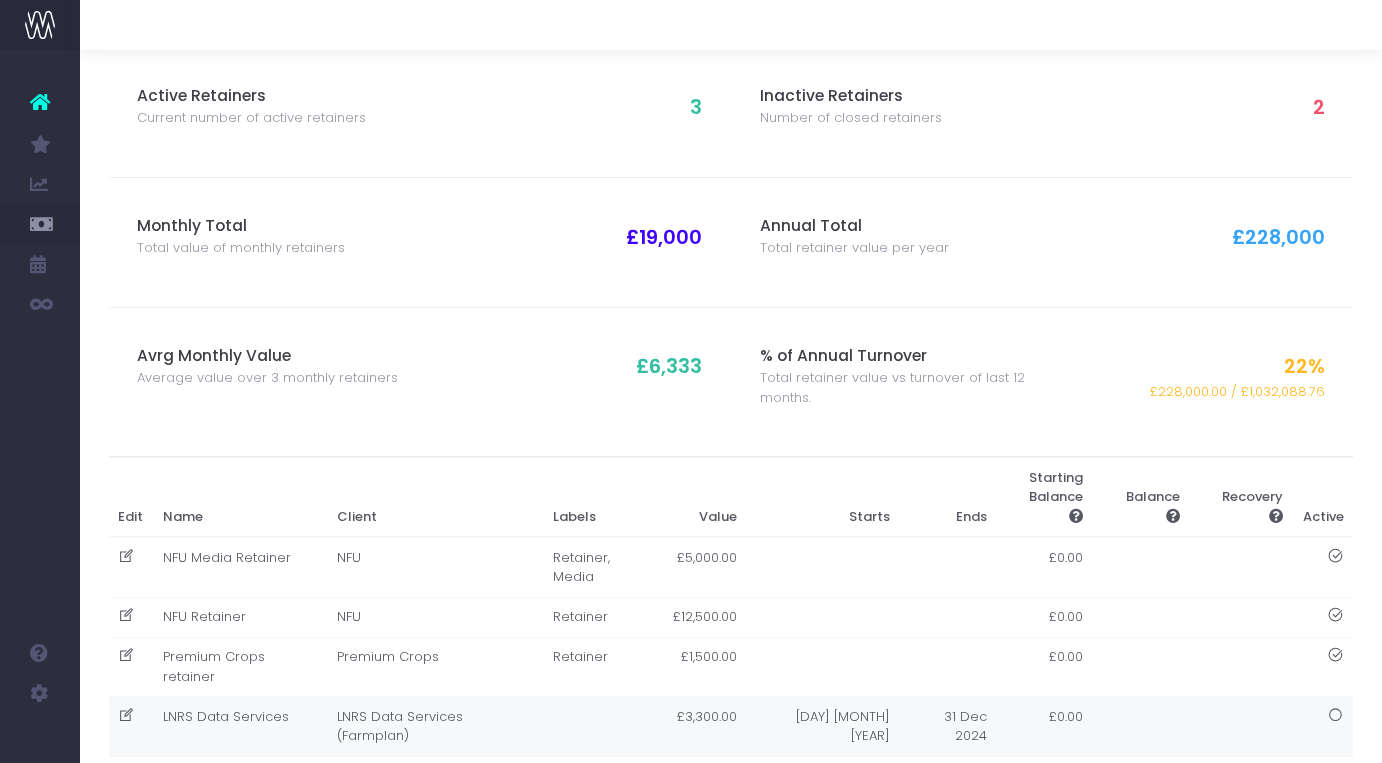 scroll, scrollTop: 96, scrollLeft: 0, axis: vertical 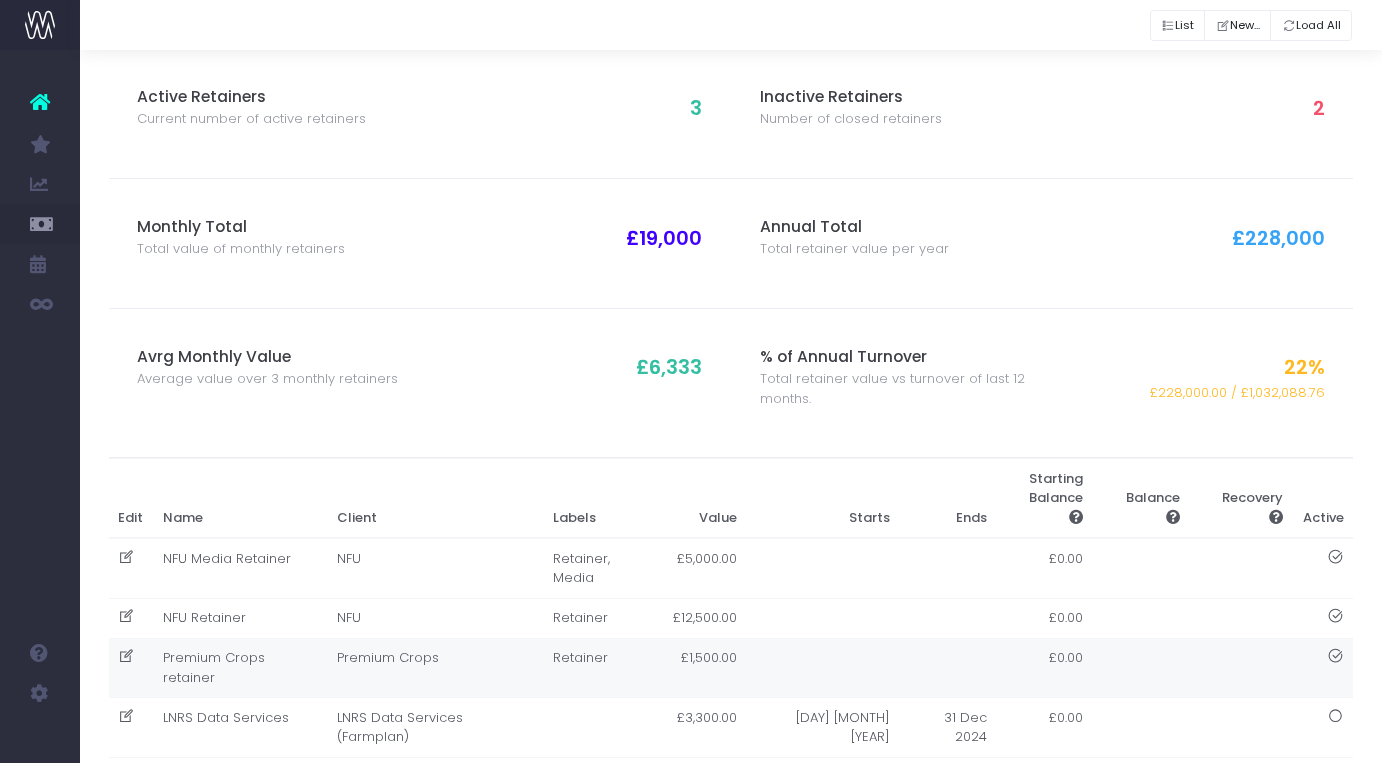 click on "Premium Crops retainer" at bounding box center (240, 668) 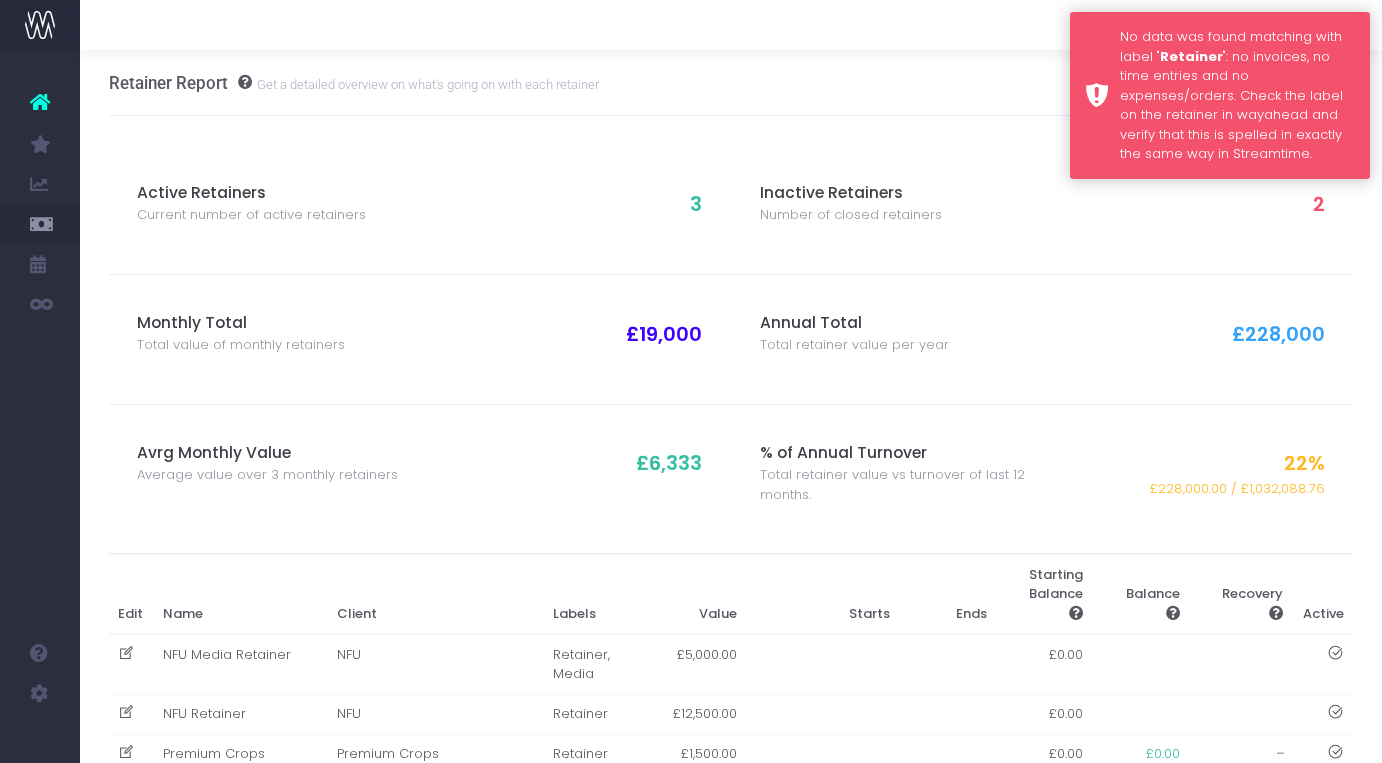 scroll, scrollTop: 0, scrollLeft: 0, axis: both 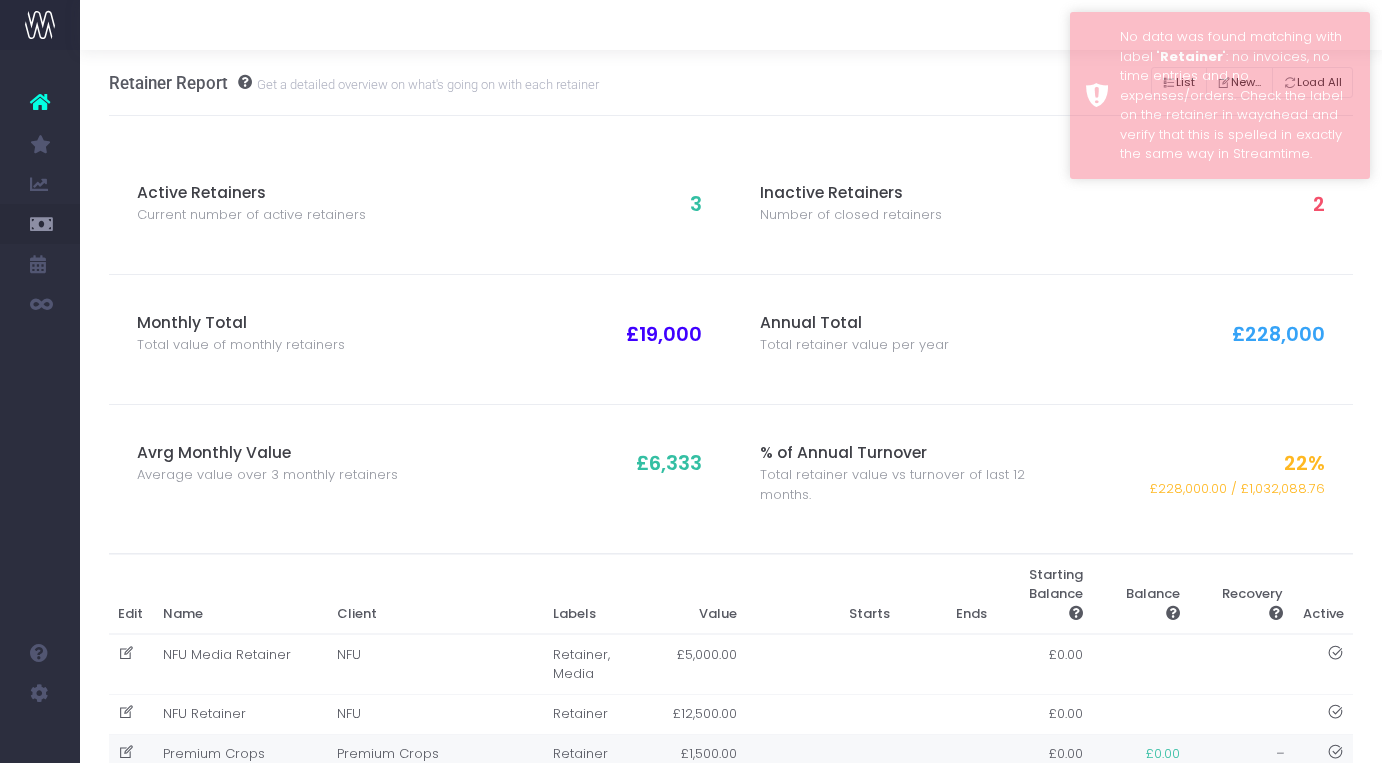 click on "Premium Crops retainer" at bounding box center [240, 764] 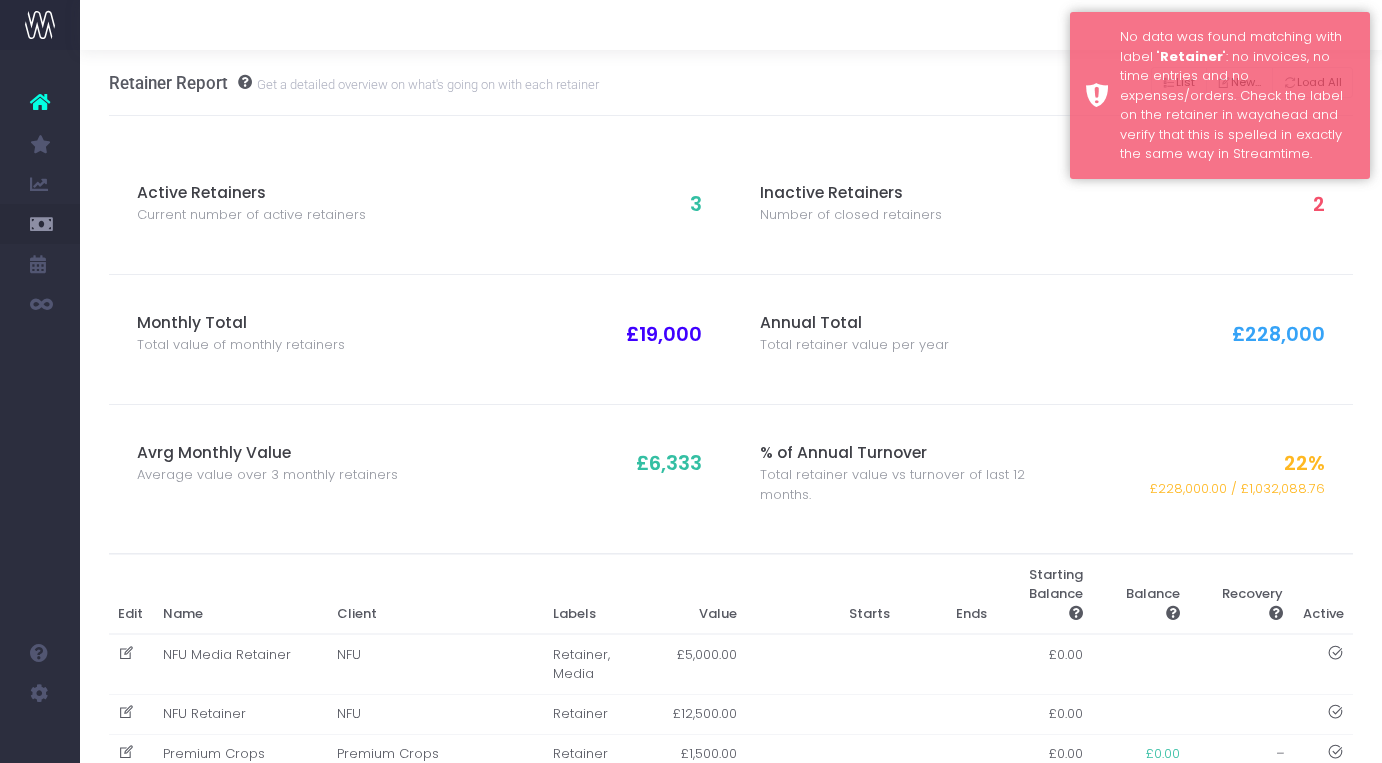 click on "2" at bounding box center [1183, 204] 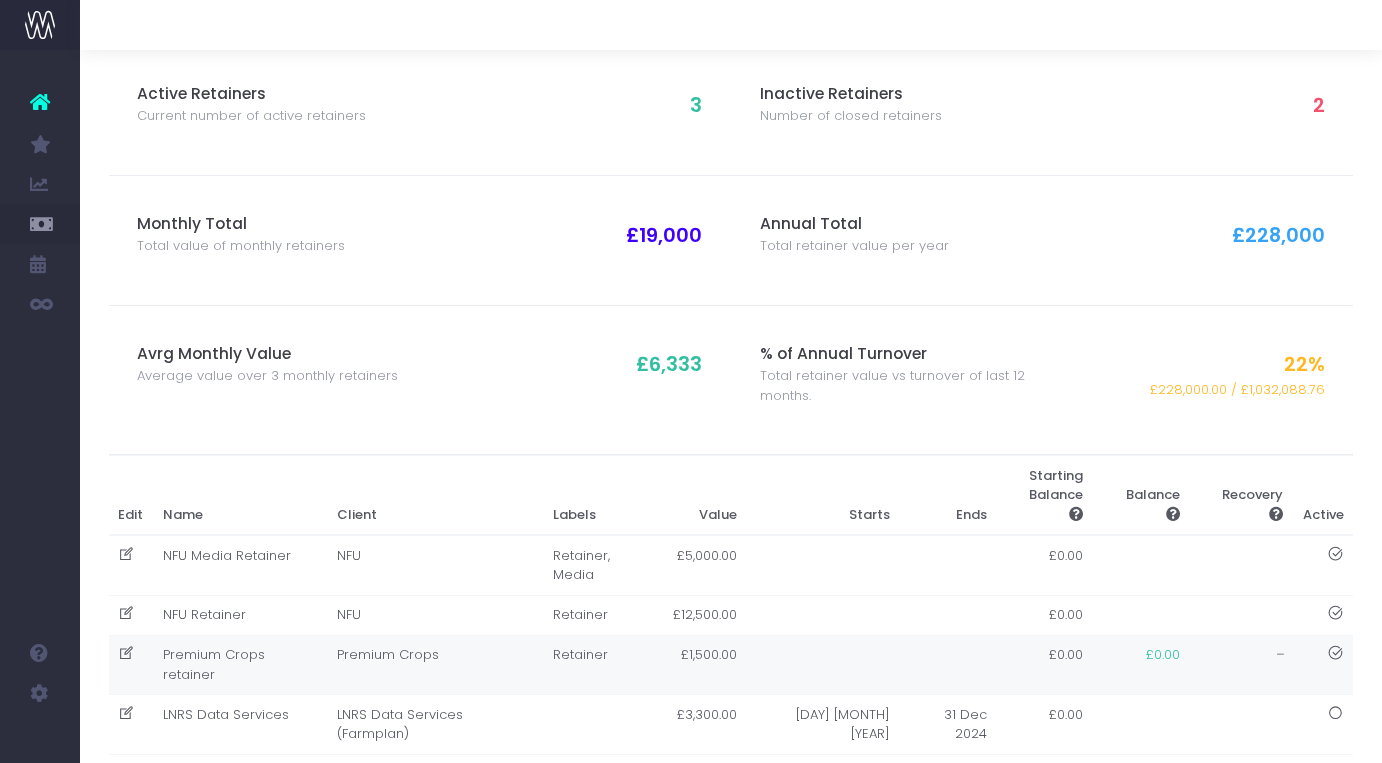 scroll, scrollTop: 96, scrollLeft: 0, axis: vertical 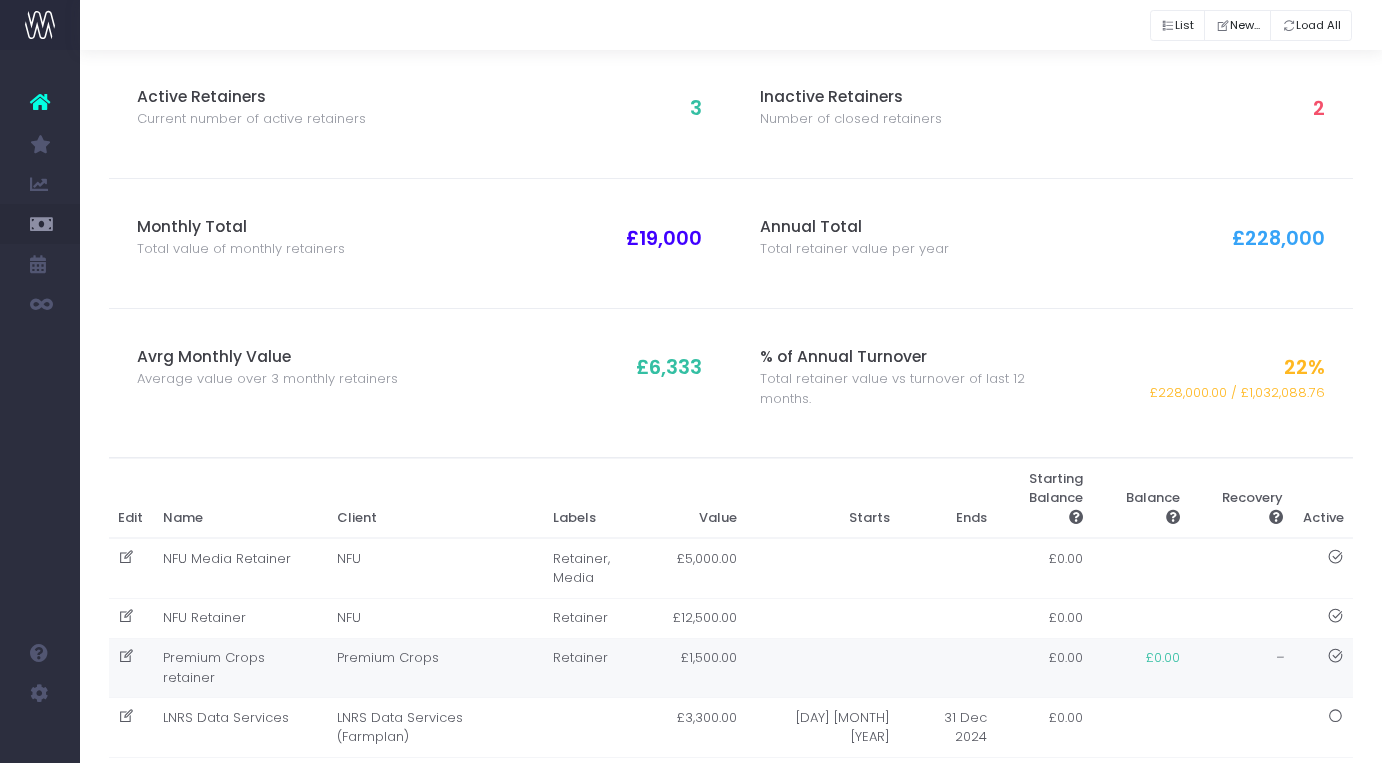 click on "Retainer" at bounding box center [603, 668] 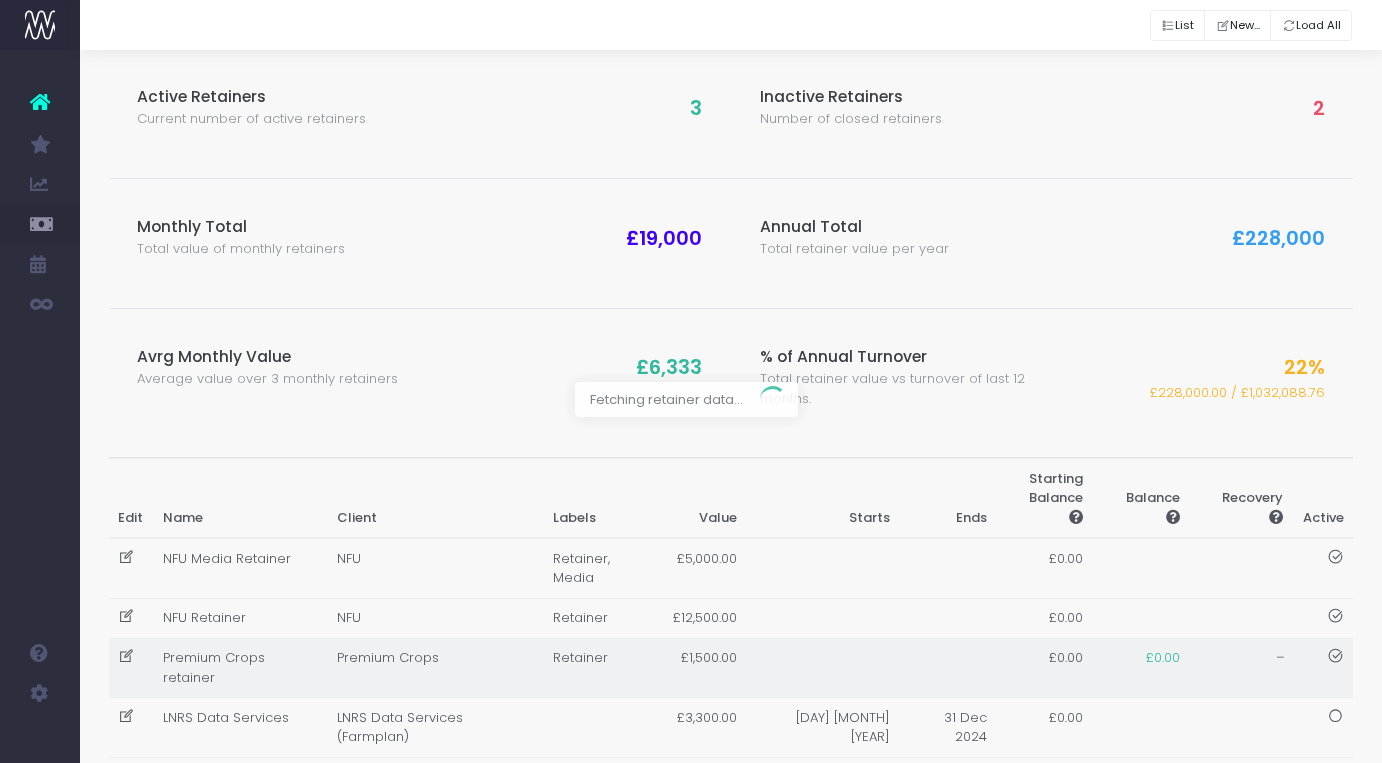 click at bounding box center [691, 381] 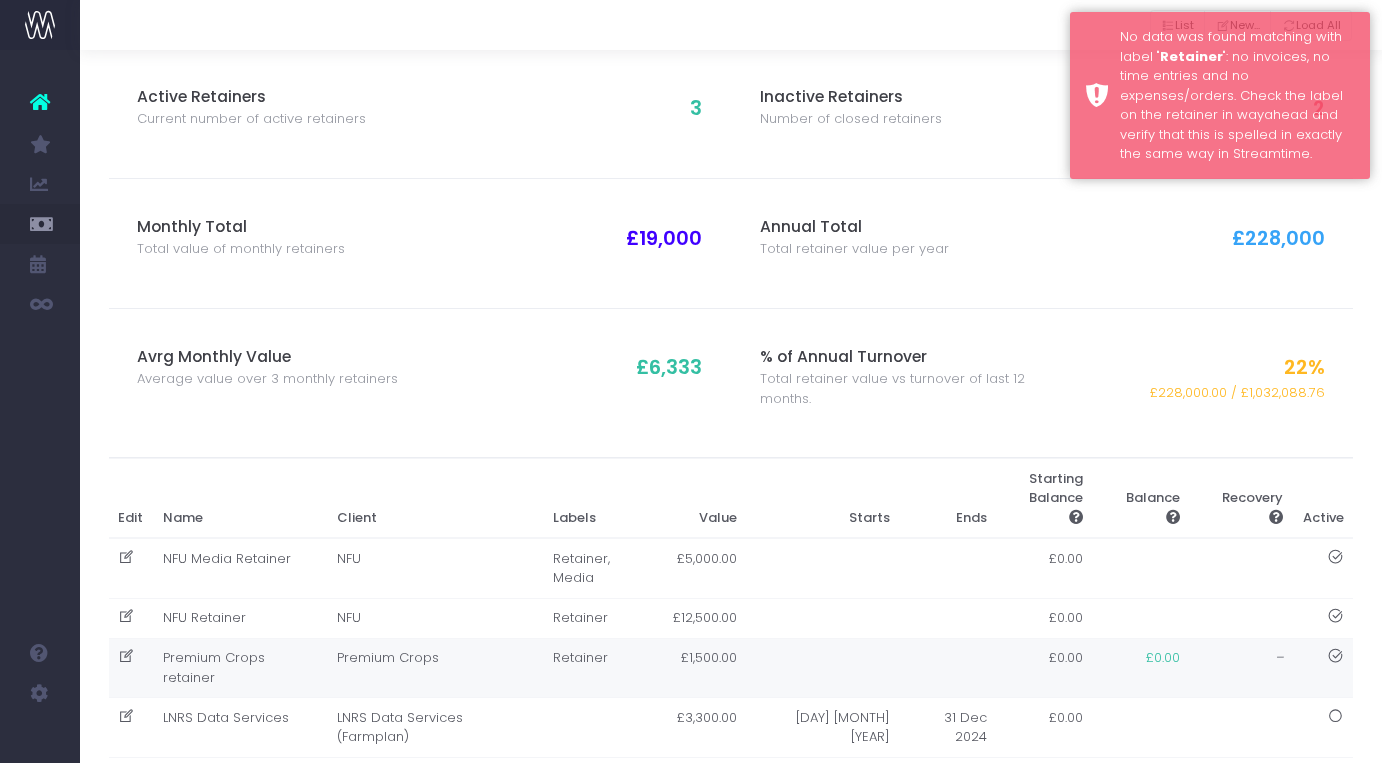 click at bounding box center (1323, 668) 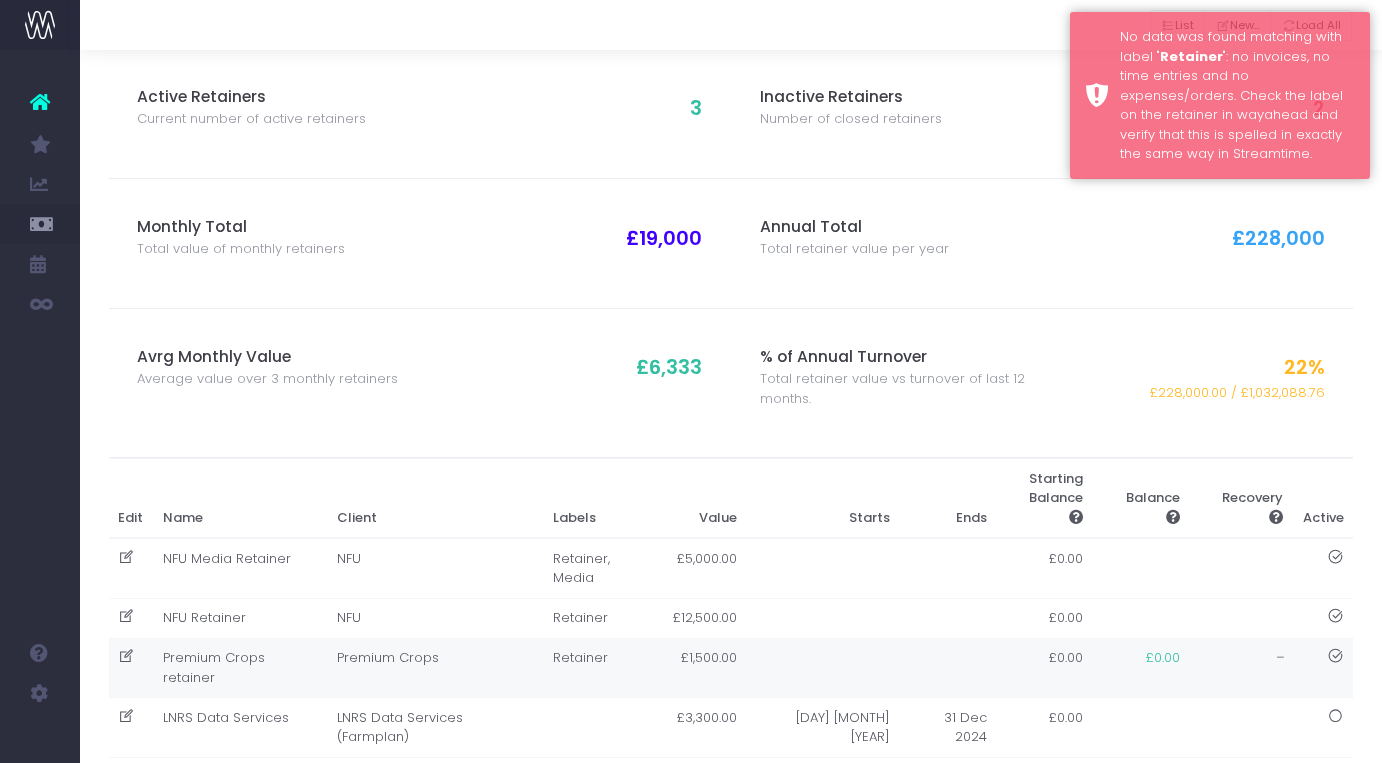 click at bounding box center [126, 656] 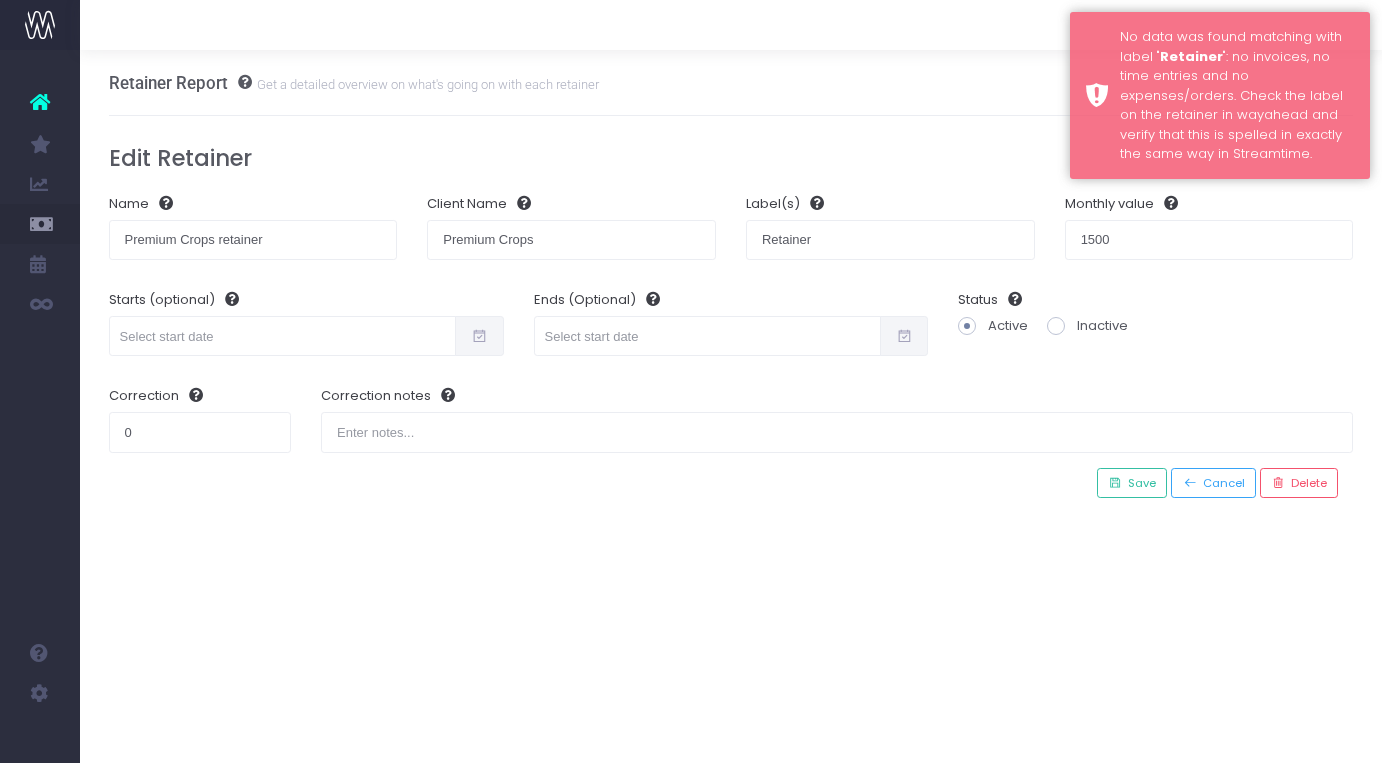 scroll, scrollTop: 0, scrollLeft: 0, axis: both 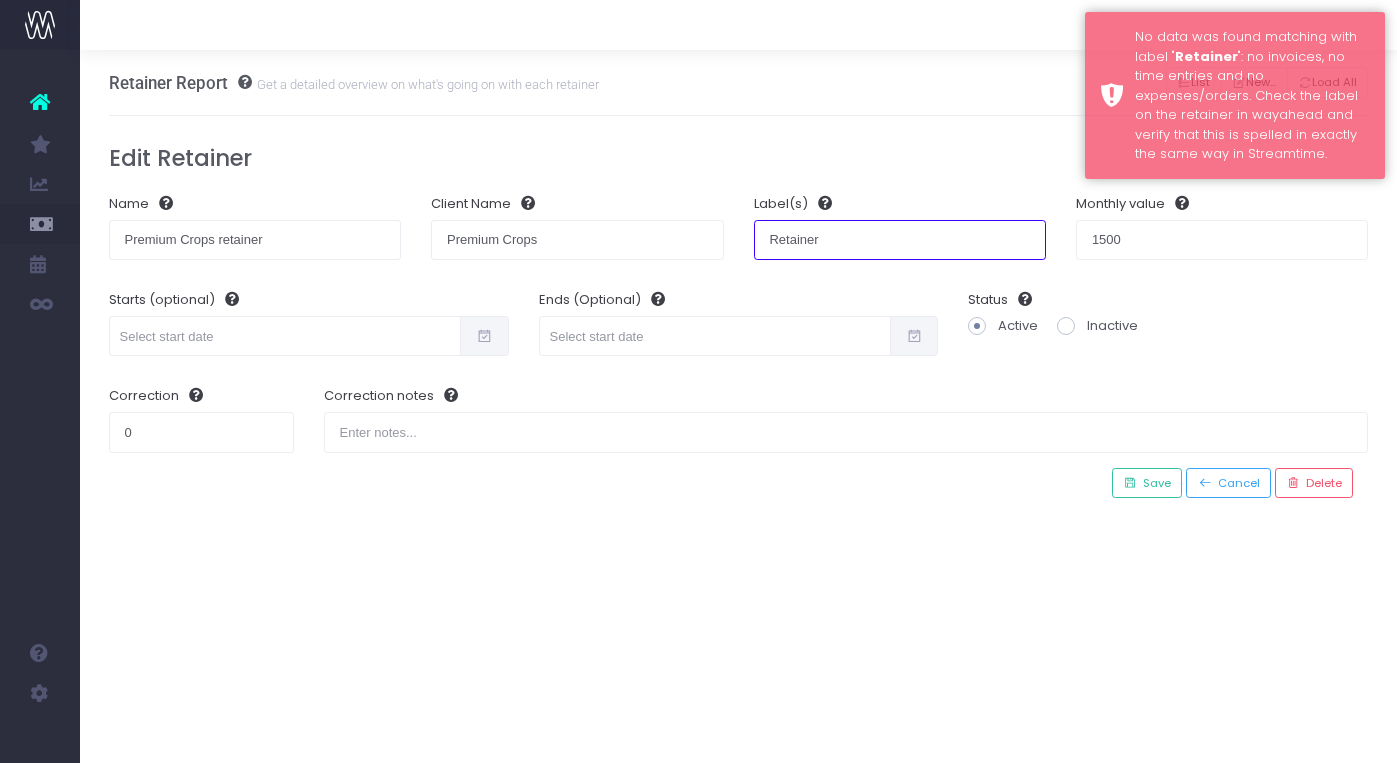 click on "Retainer" at bounding box center [900, 240] 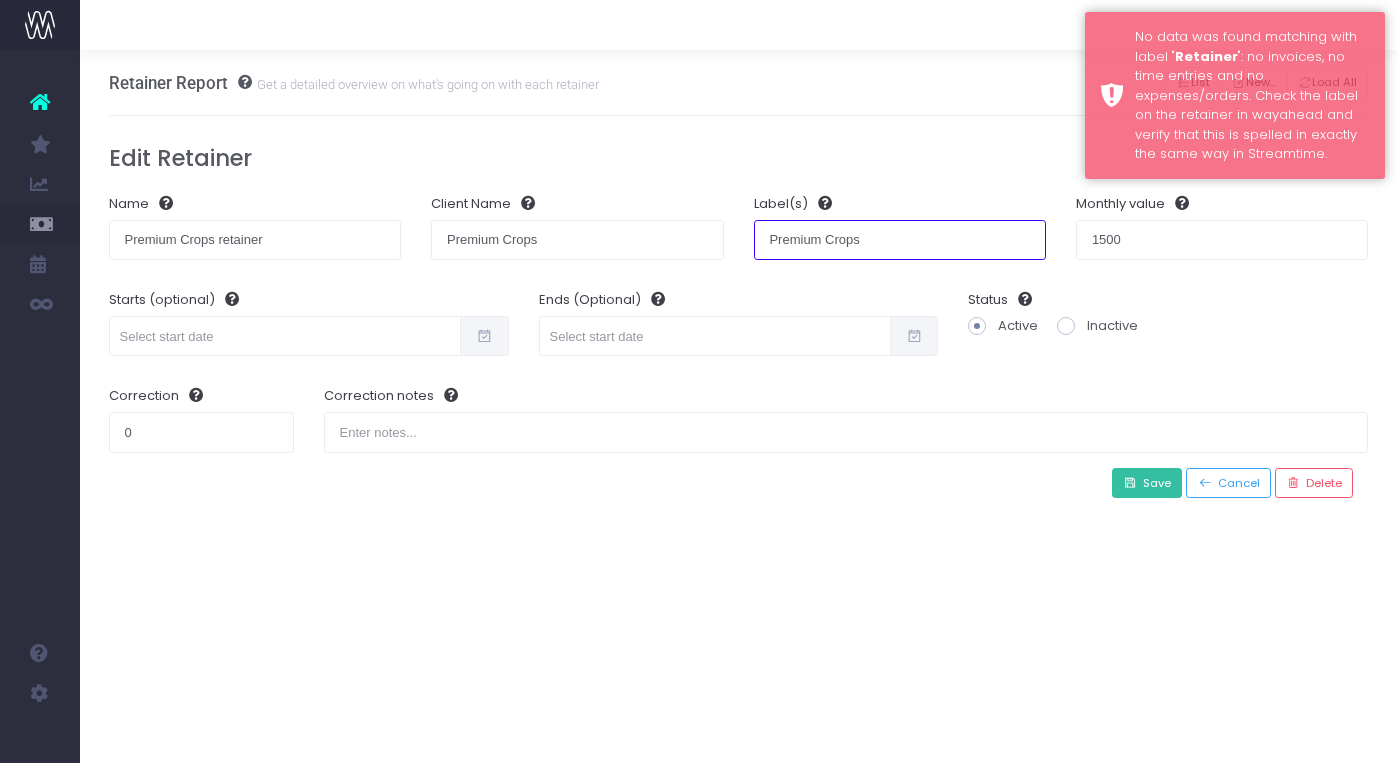 type on "Premium Crops" 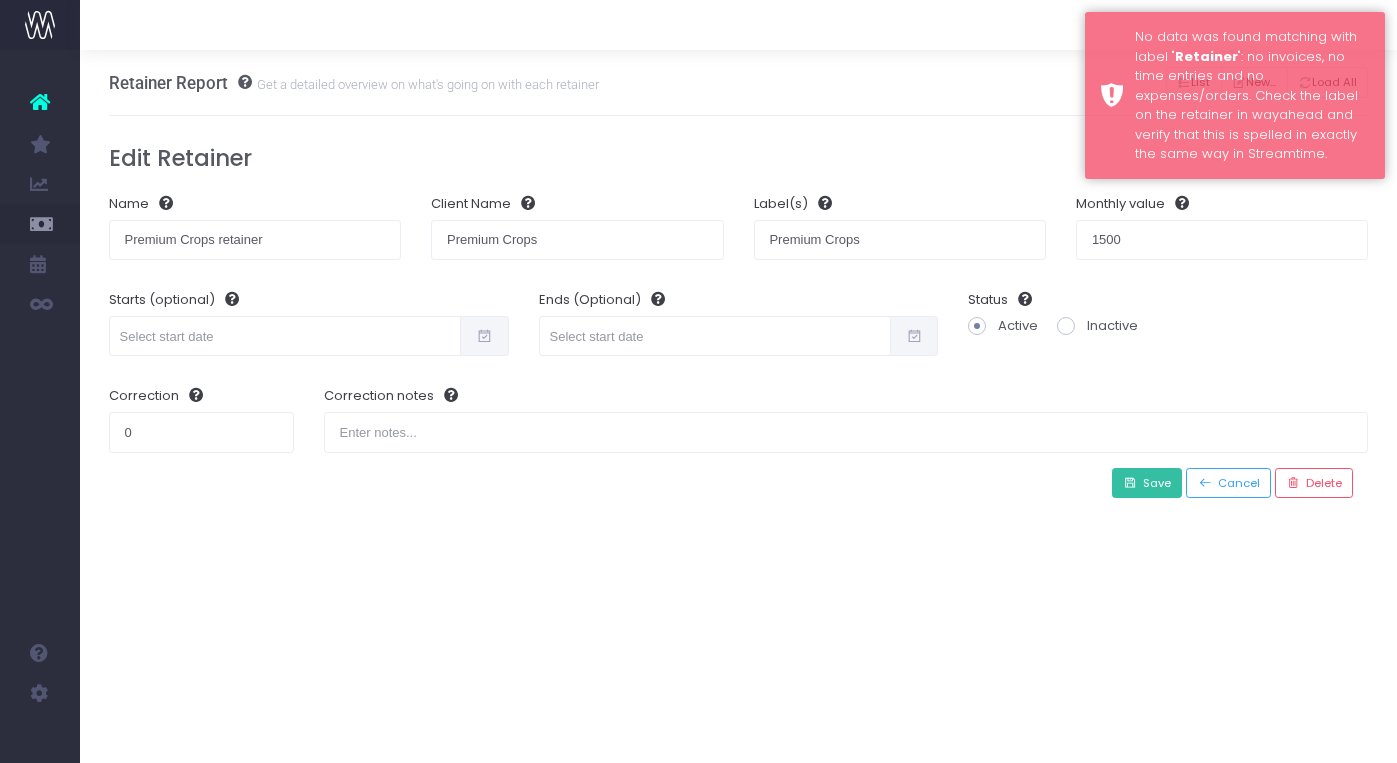 click on "Save" at bounding box center [1154, 483] 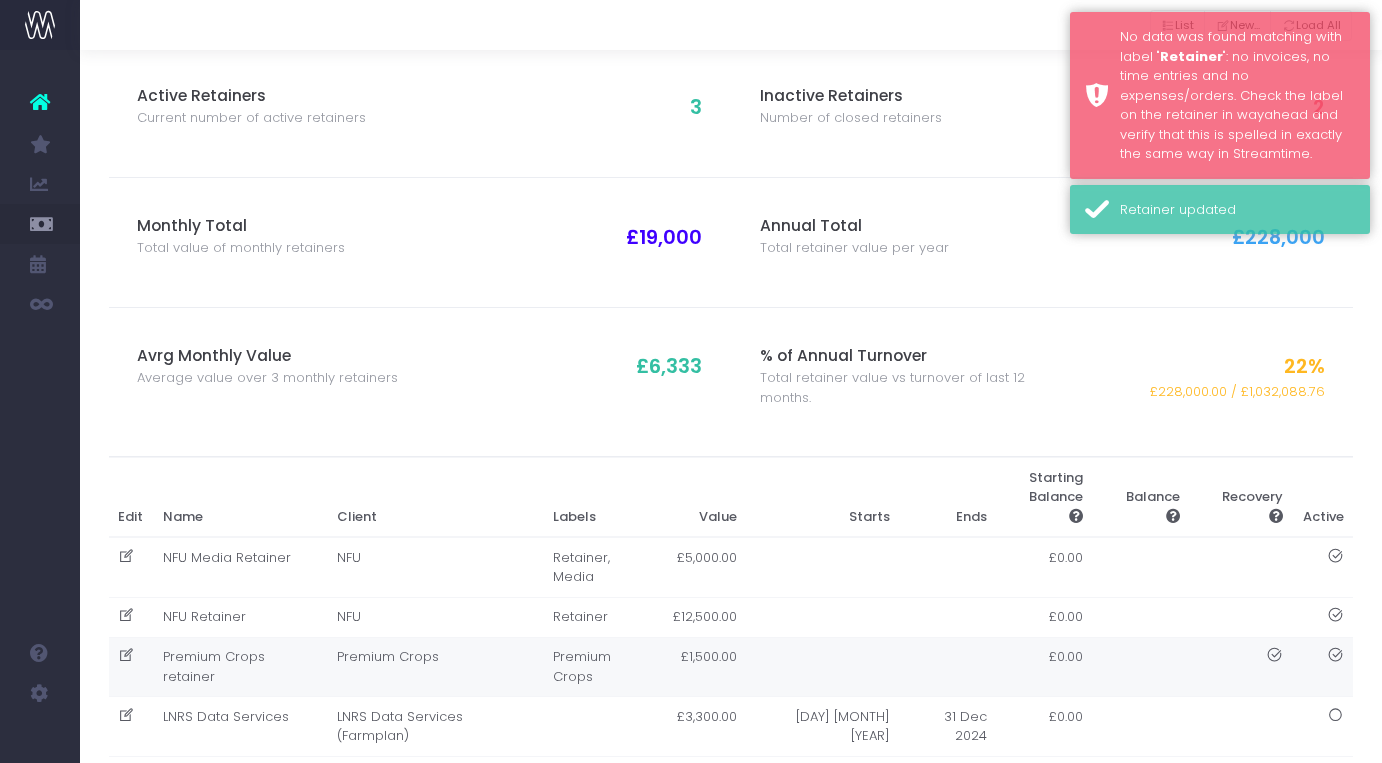 scroll, scrollTop: 96, scrollLeft: 0, axis: vertical 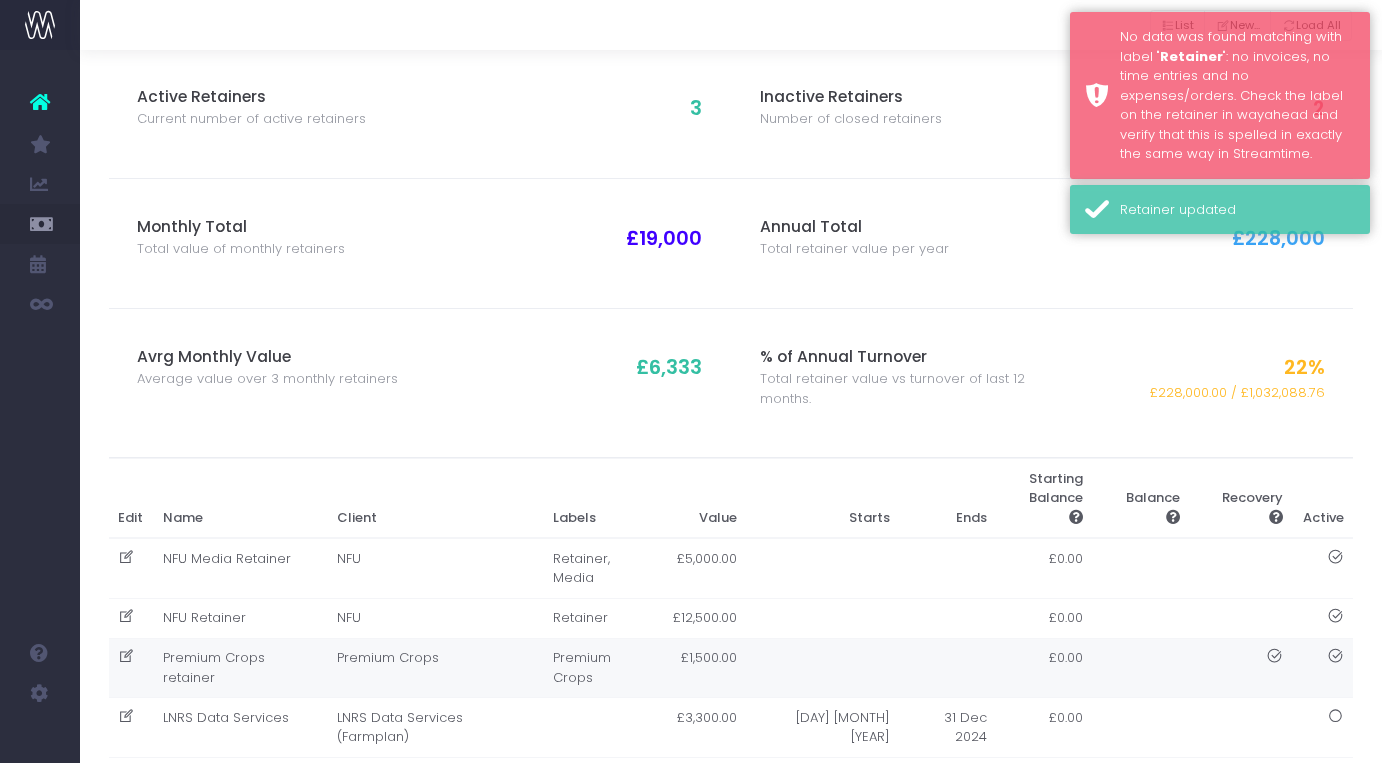 click on "Premium Crops retainer" at bounding box center [240, 668] 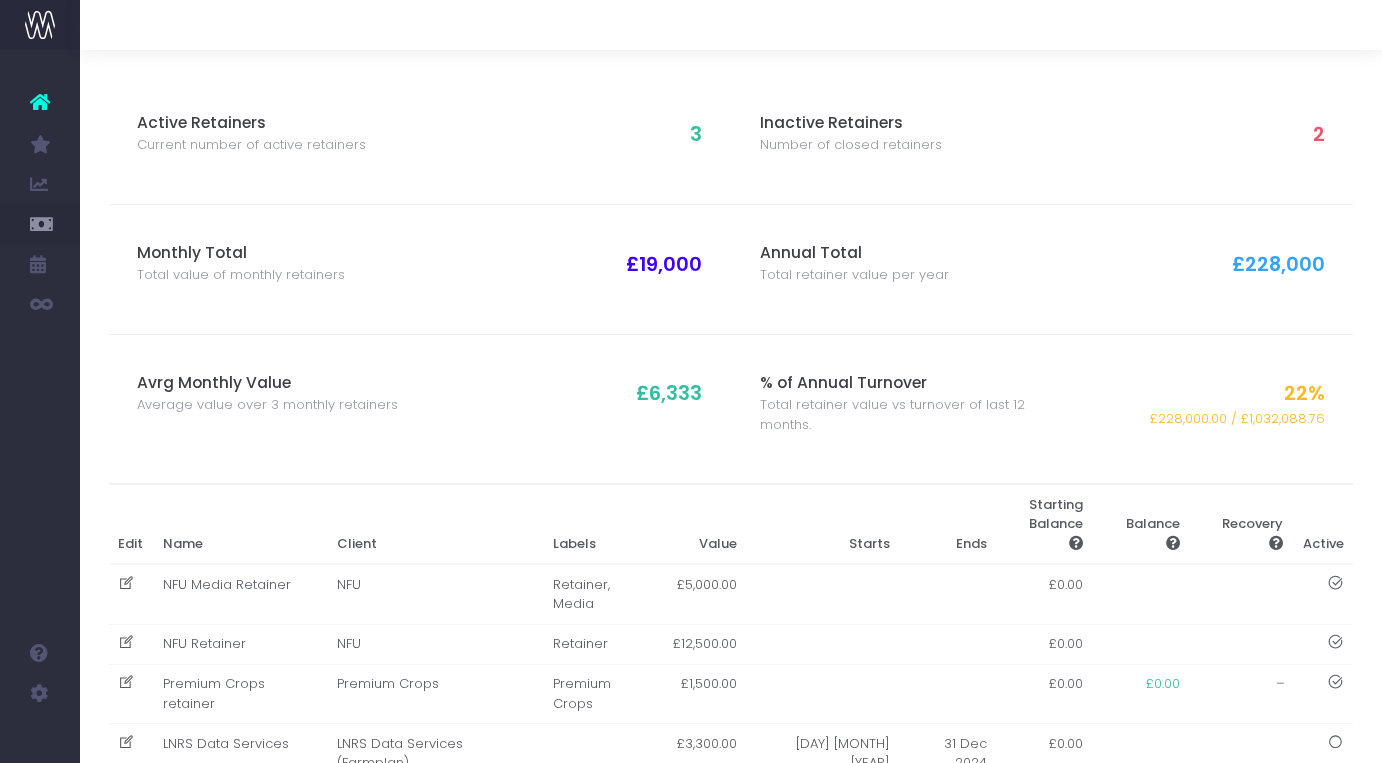 scroll, scrollTop: 75, scrollLeft: 0, axis: vertical 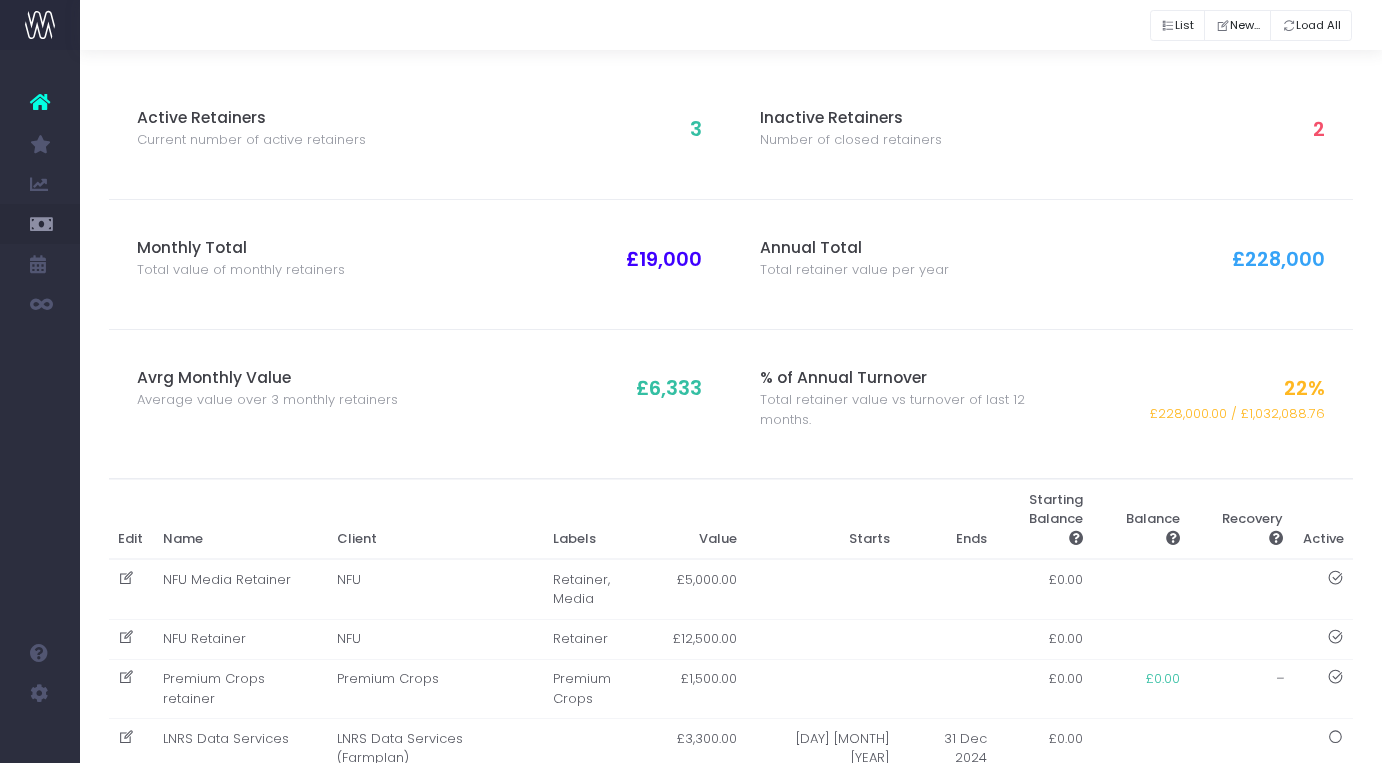 click on "Premium Crops" at bounding box center (435, 689) 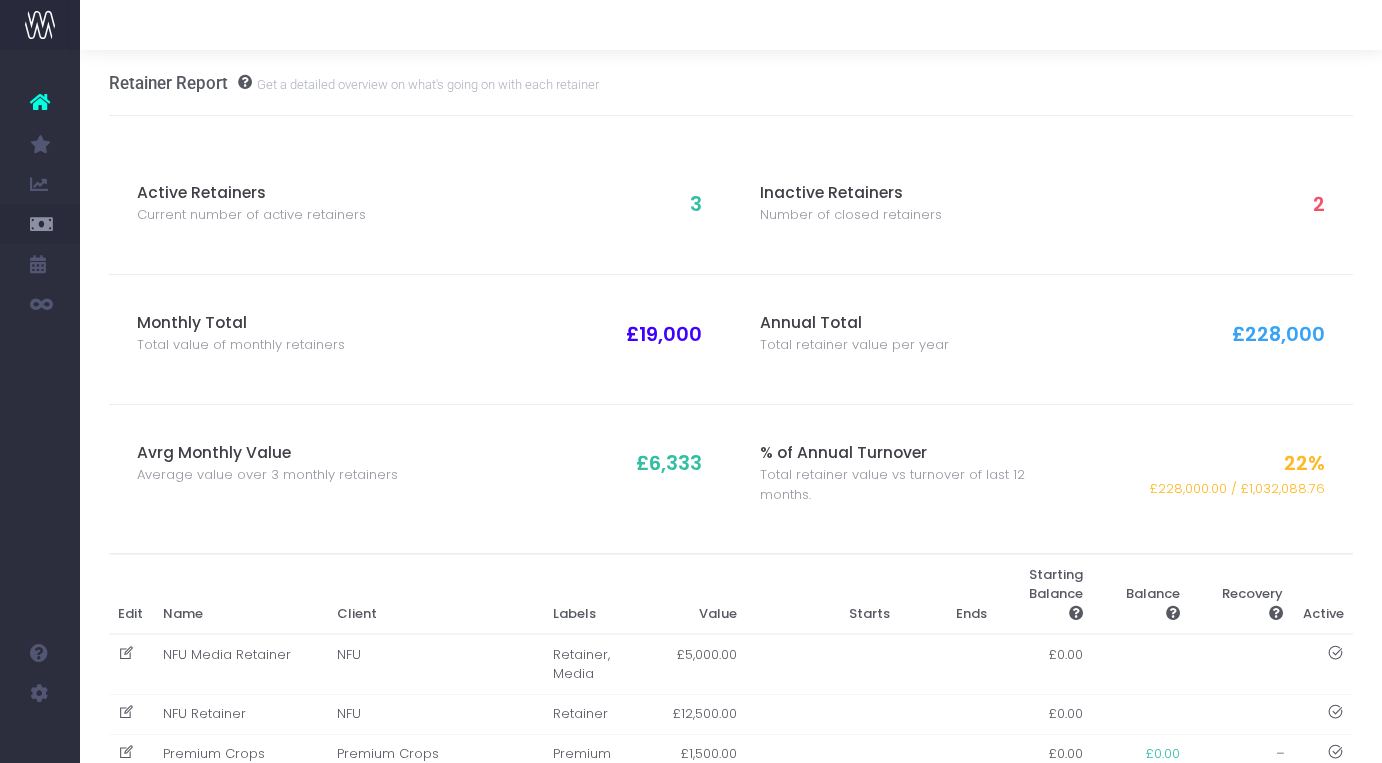 scroll, scrollTop: 0, scrollLeft: 0, axis: both 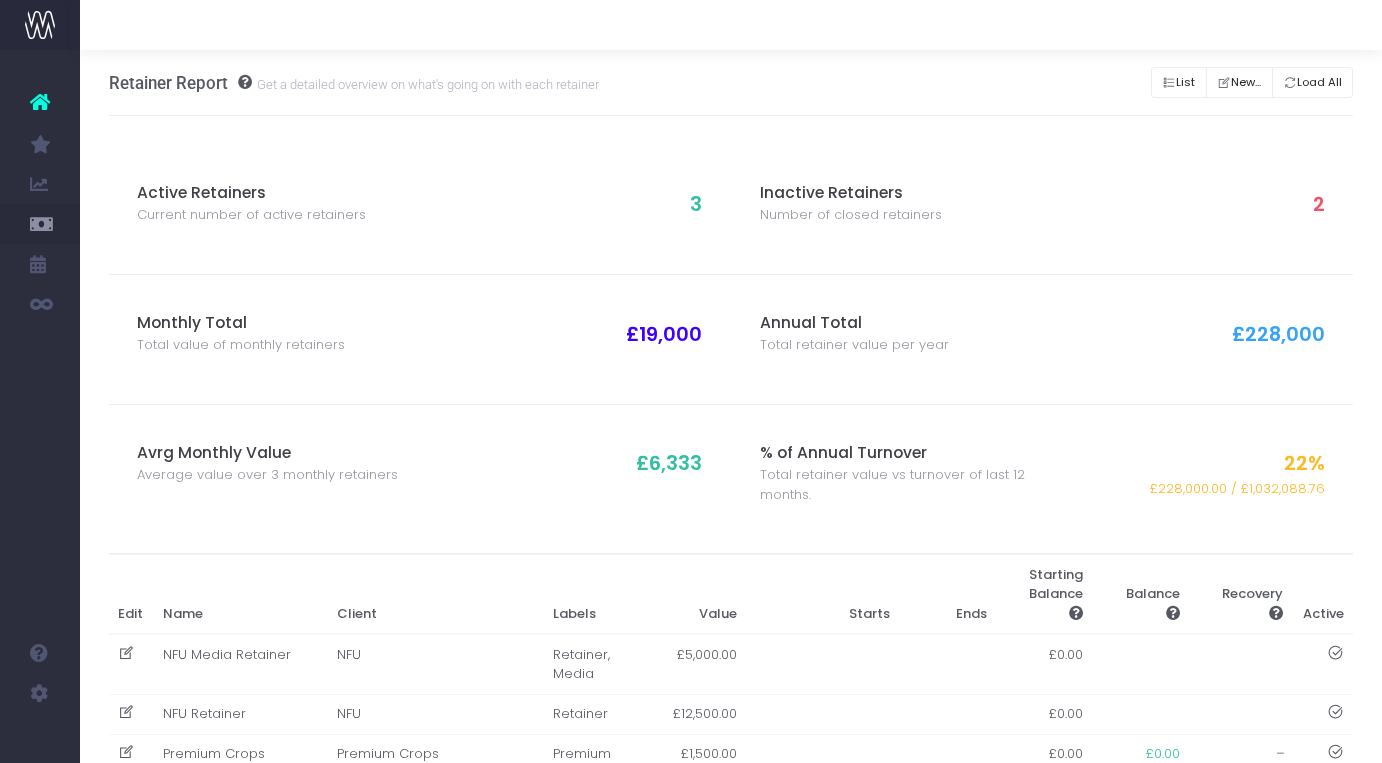 click on "NFU" at bounding box center [435, 714] 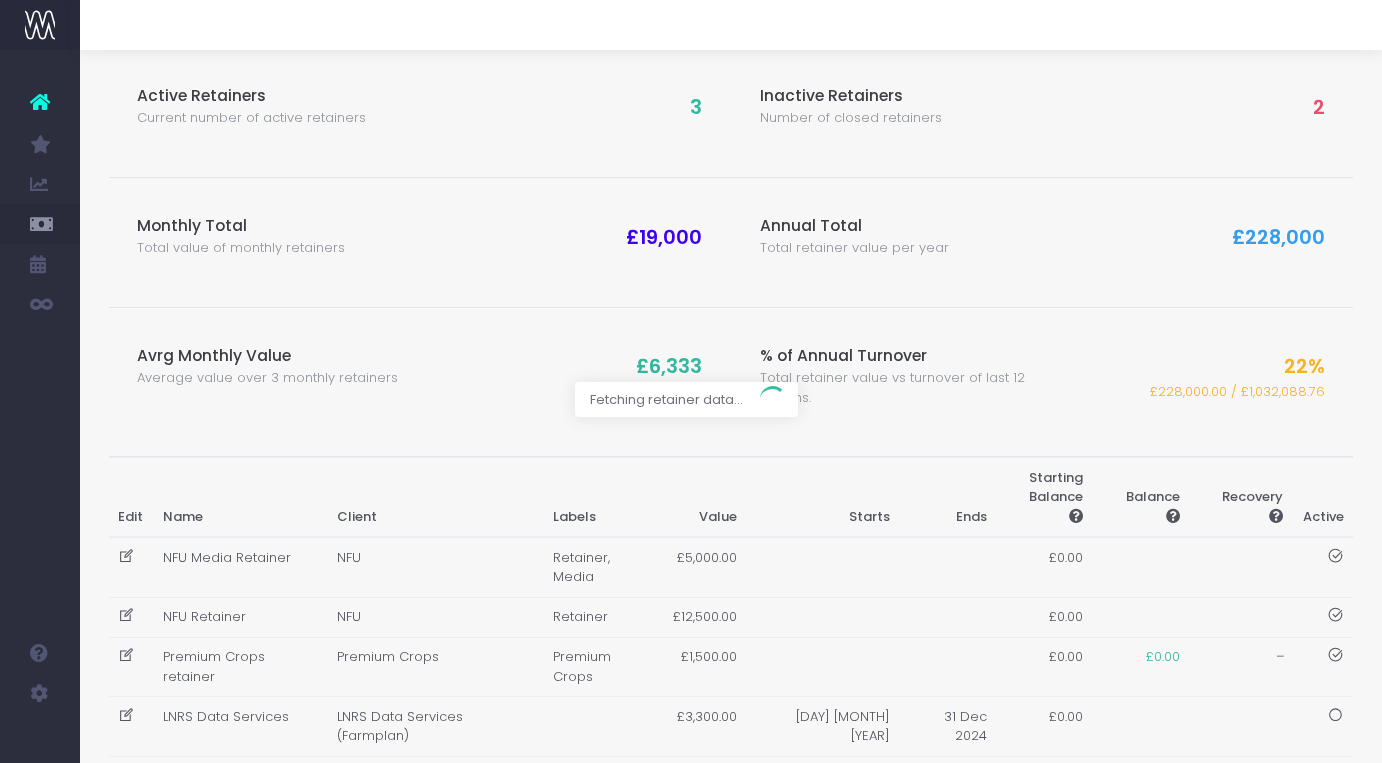 scroll, scrollTop: 96, scrollLeft: 0, axis: vertical 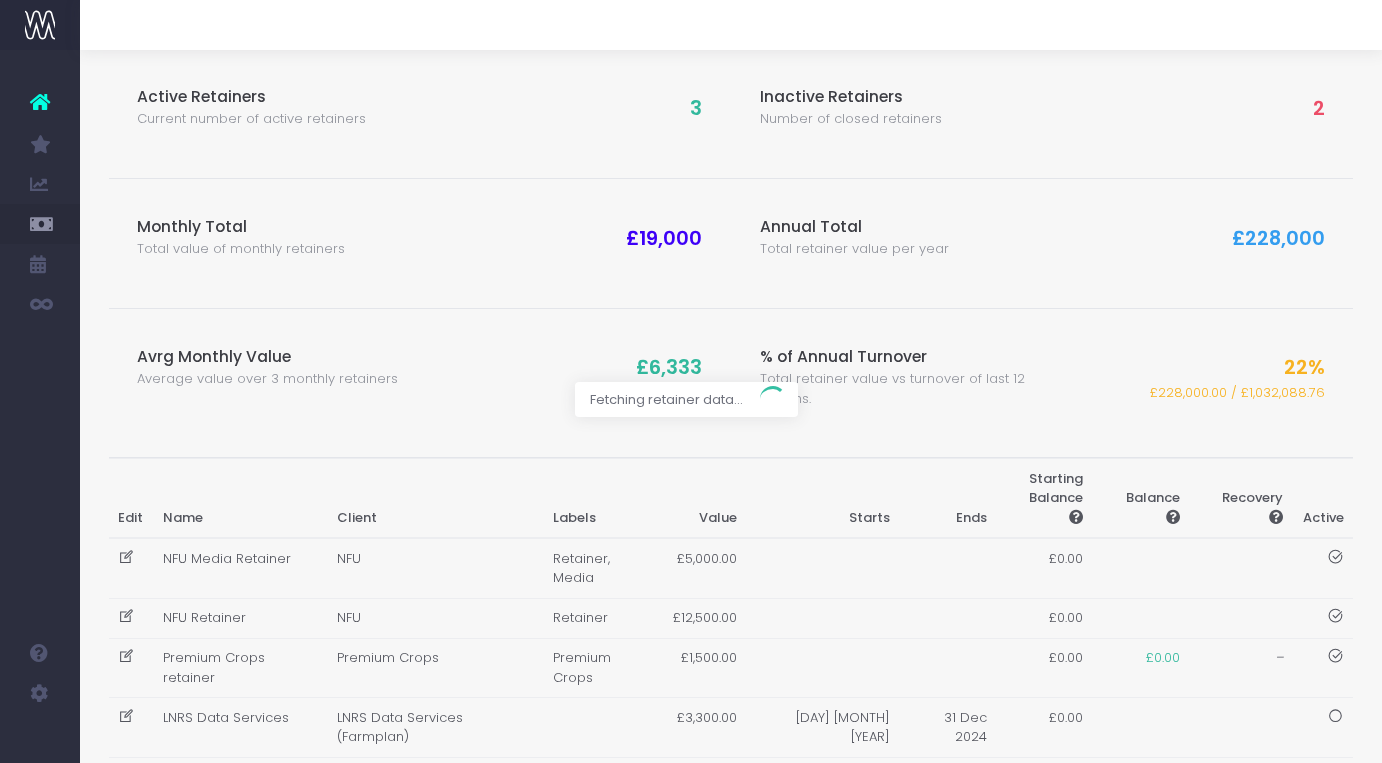 click at bounding box center [691, 381] 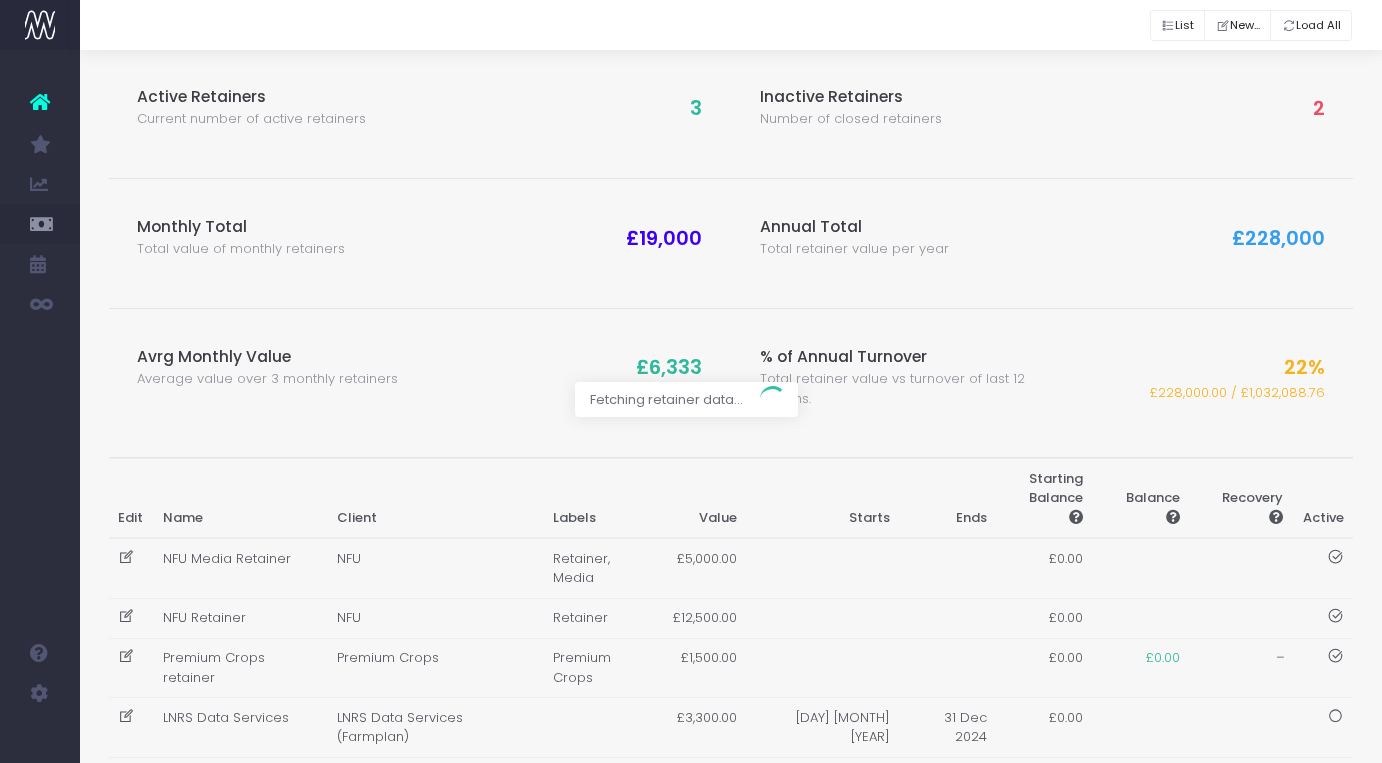 click at bounding box center (691, 381) 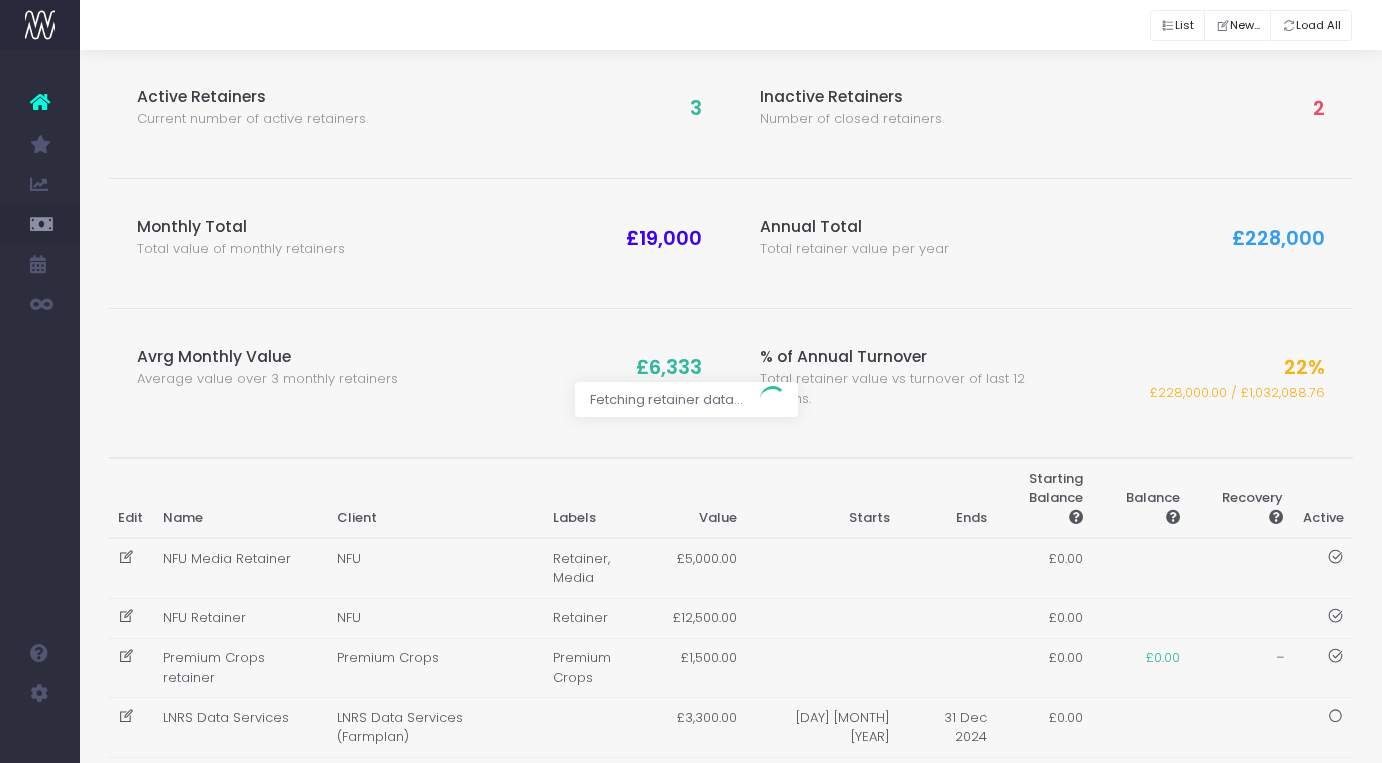 click at bounding box center [691, 381] 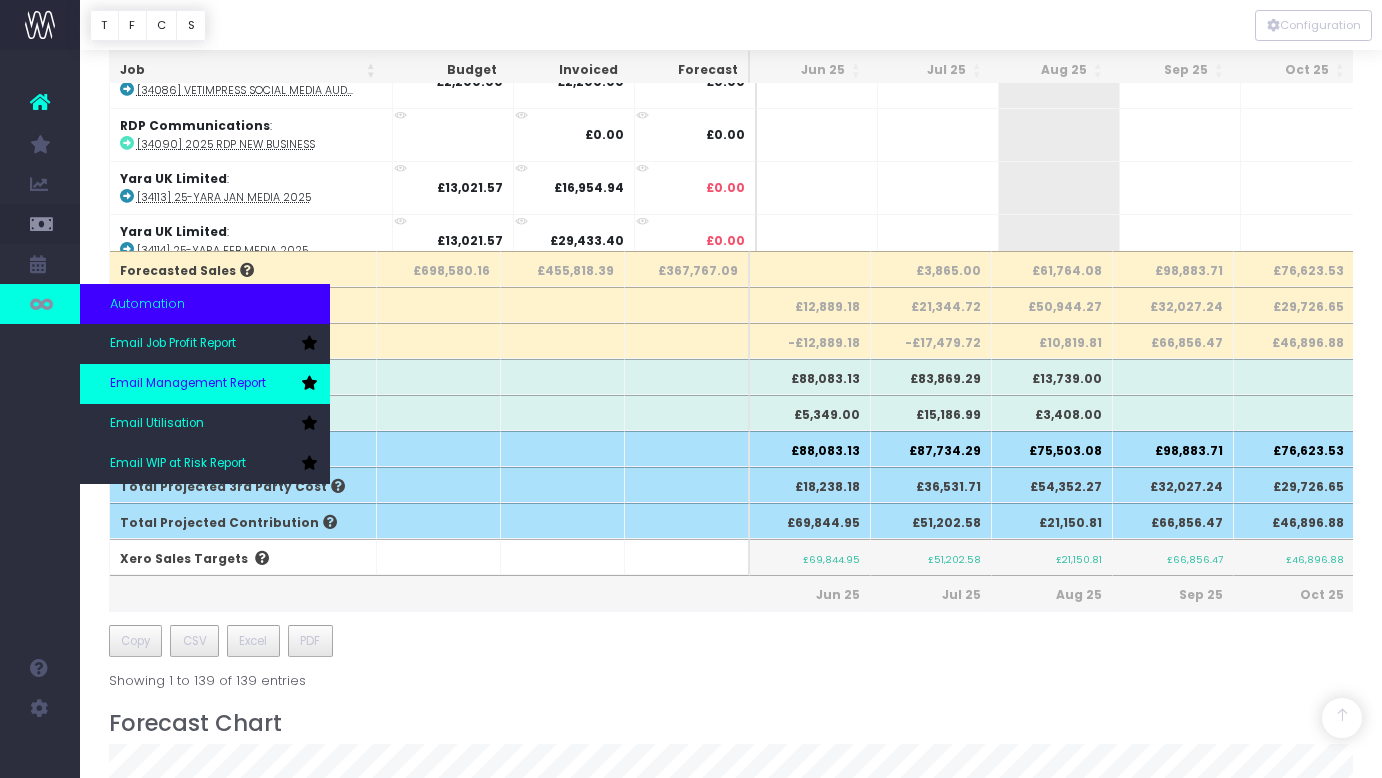scroll, scrollTop: 546, scrollLeft: 0, axis: vertical 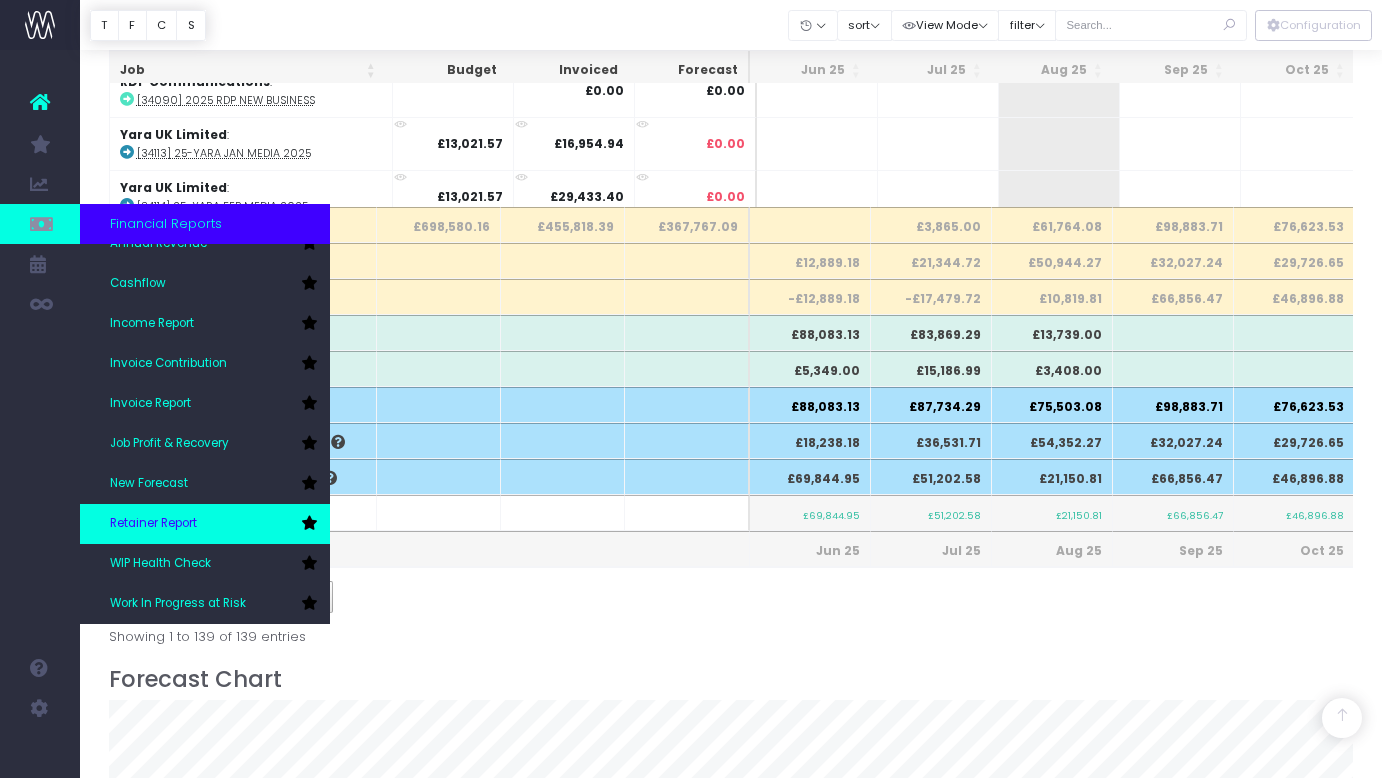 click on "Retainer Report" at bounding box center (153, 524) 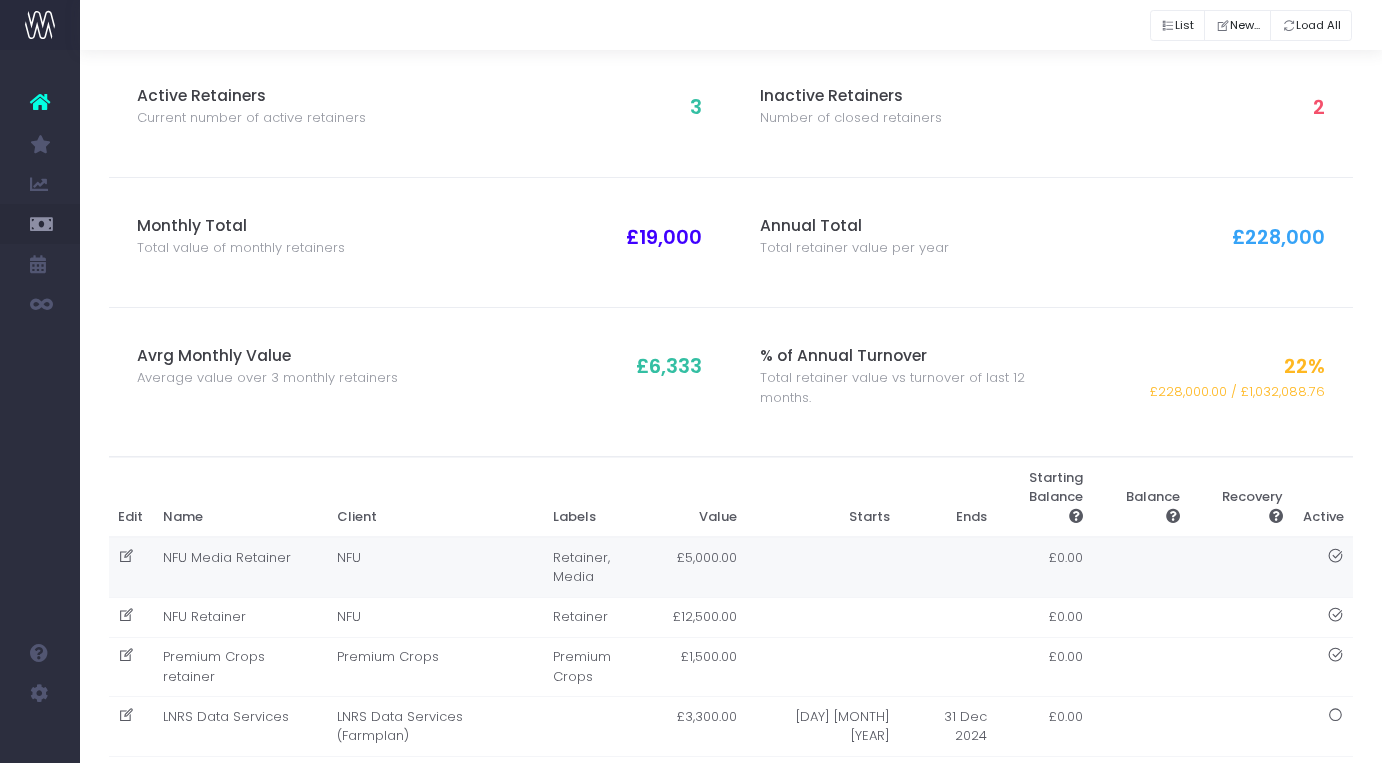 scroll, scrollTop: 96, scrollLeft: 0, axis: vertical 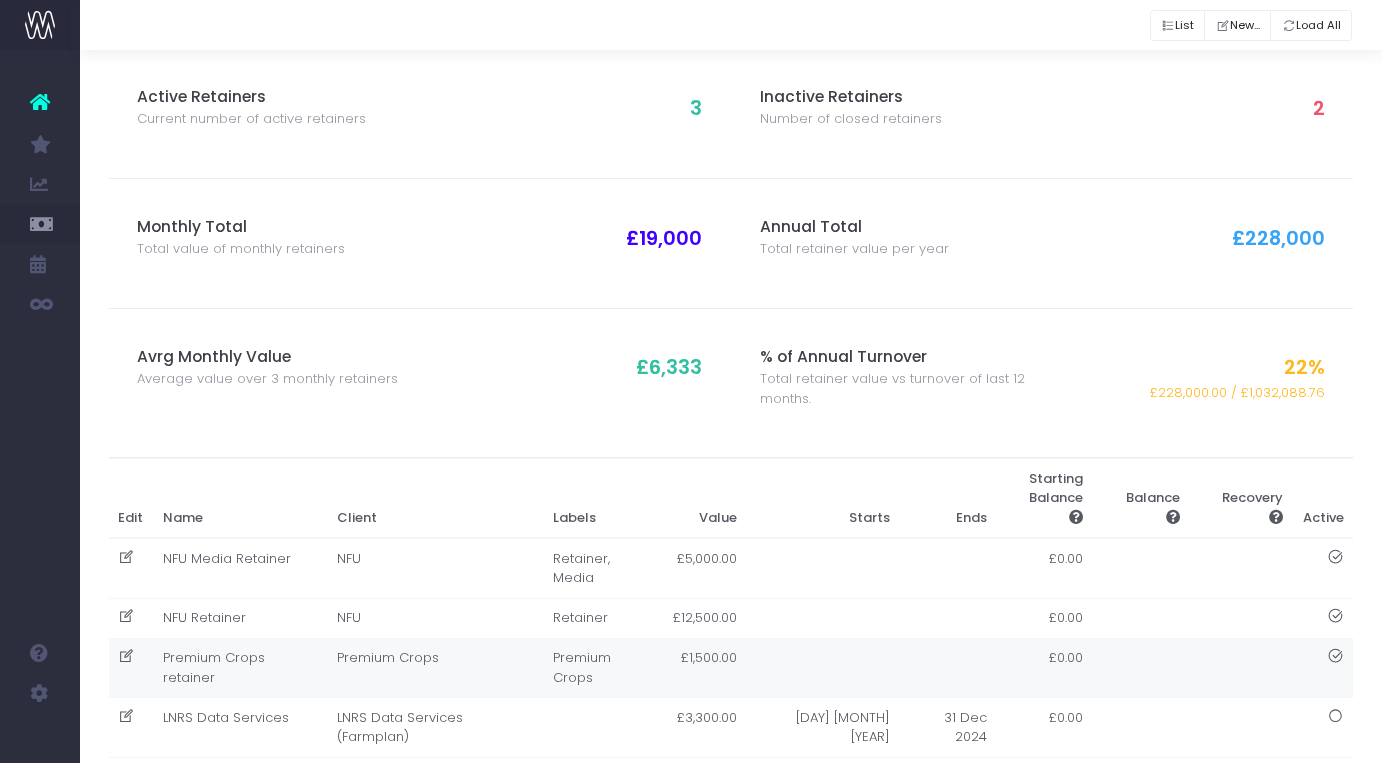 click on "Premium Crops retainer" at bounding box center [240, 668] 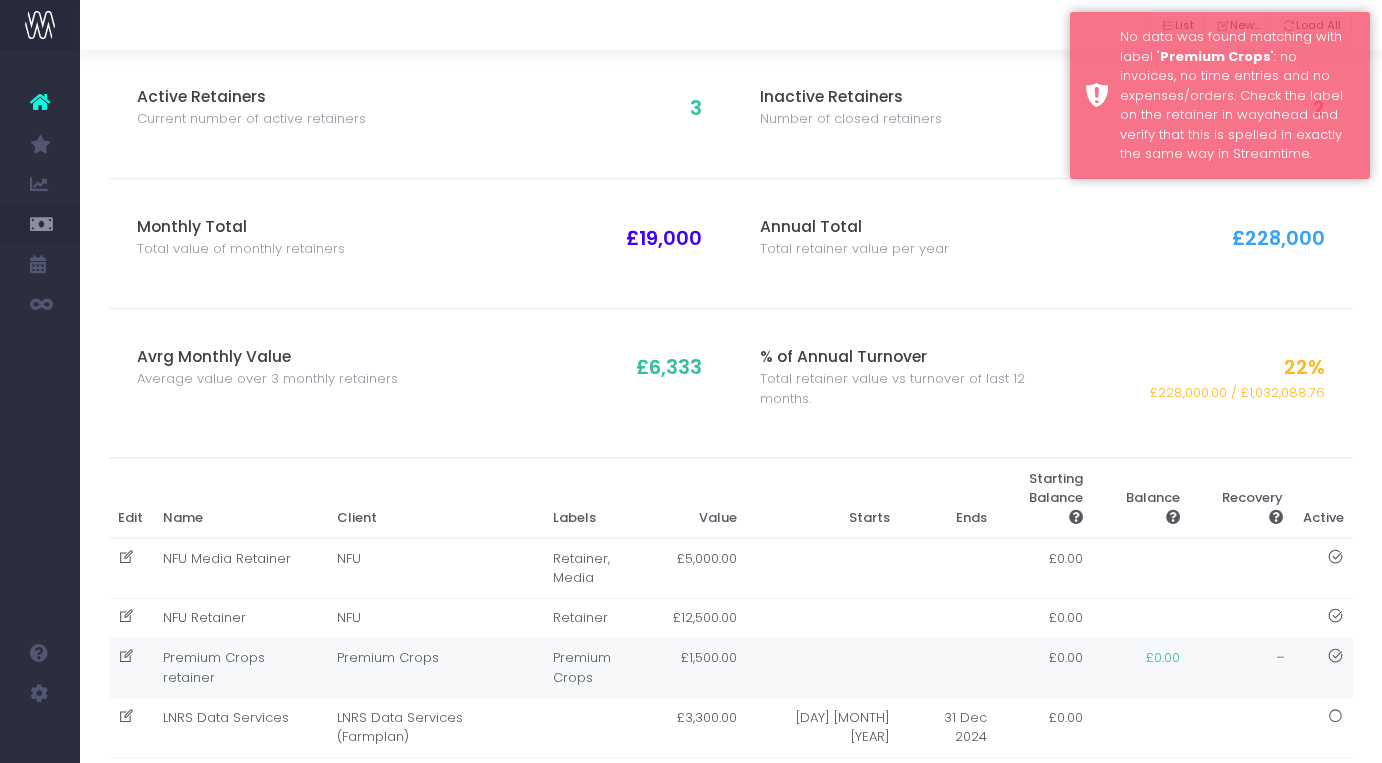 click on "Premium Crops" at bounding box center (435, 668) 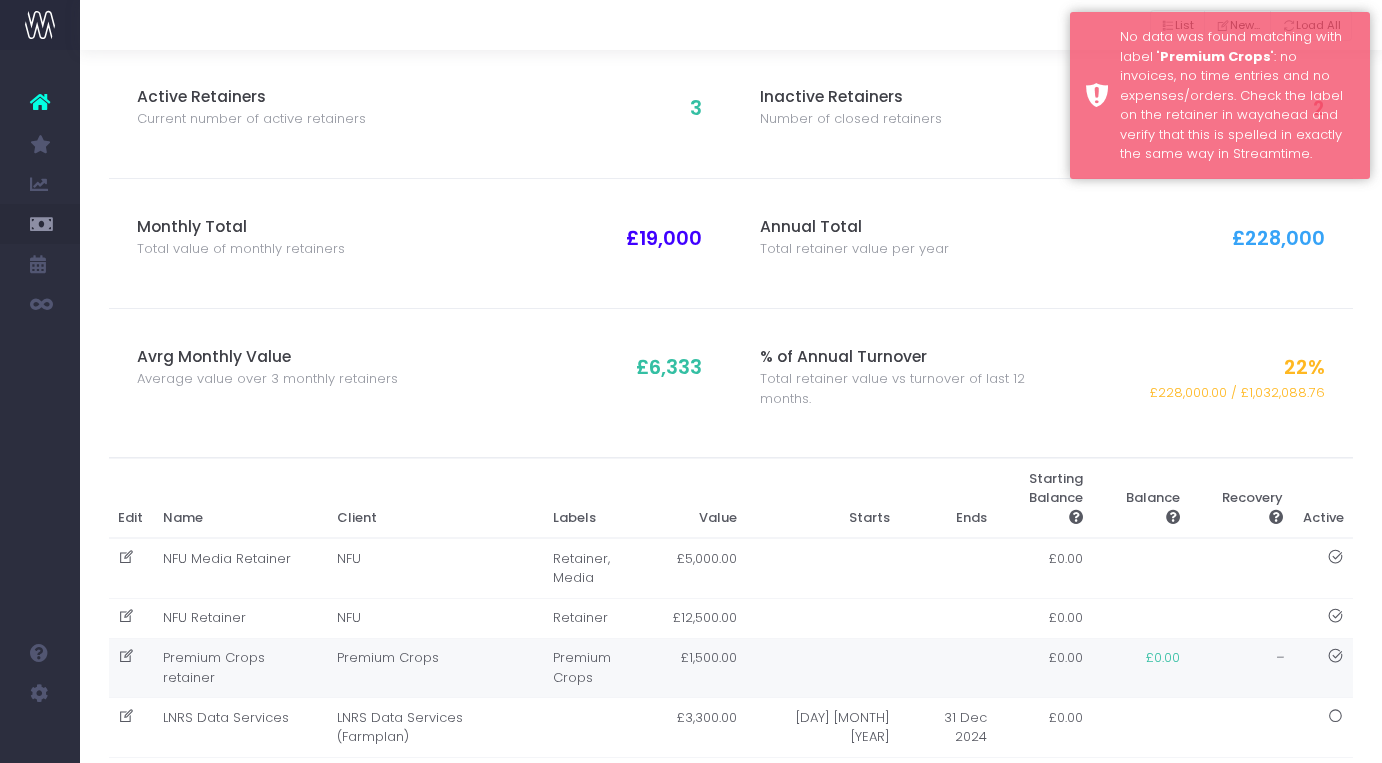 click on "Premium Crops" at bounding box center [603, 668] 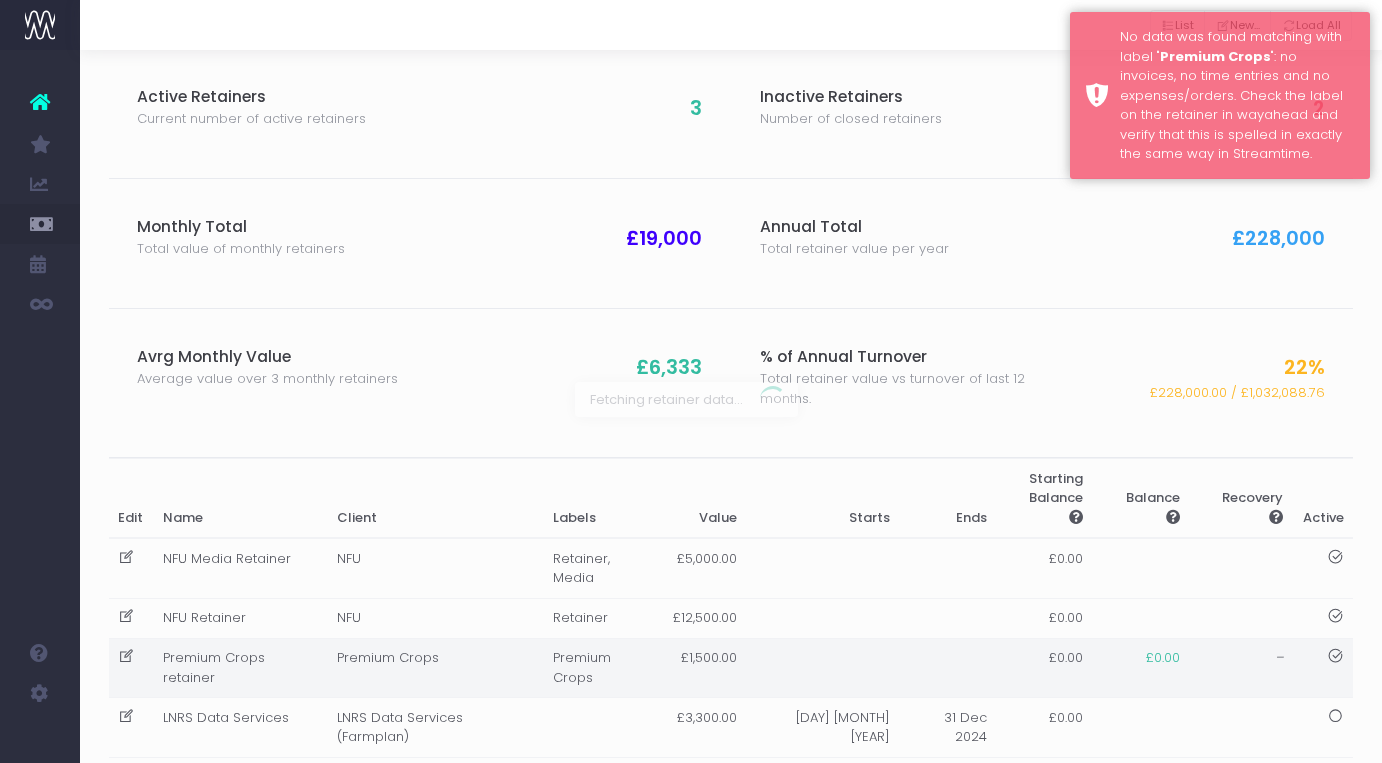 click at bounding box center (691, 381) 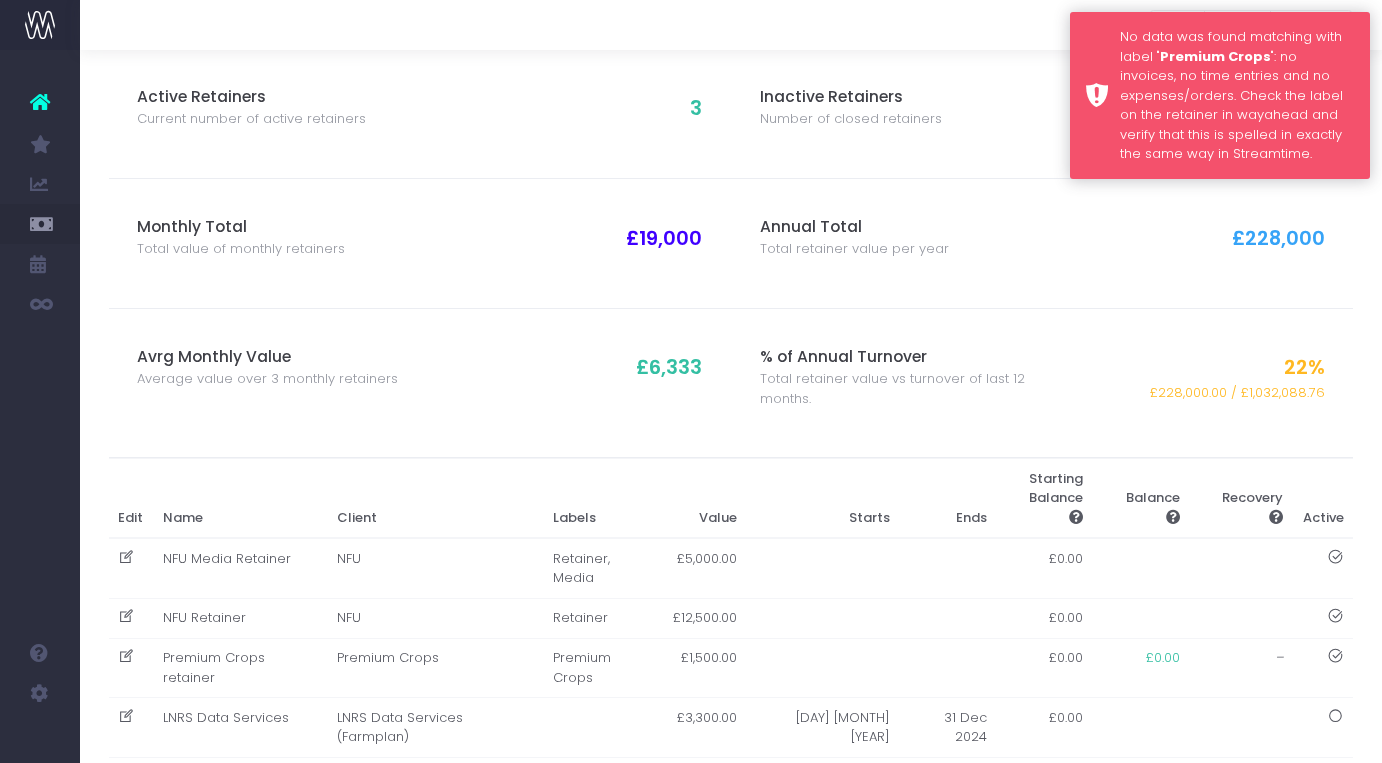 click on "No data was found matching with label " Premium Crops ": no invoices, no time entries and no expenses/orders. Check the label on the retainer in wayahead and verify that this is spelled in exactly the same way in Streamtime." at bounding box center (1237, 95) 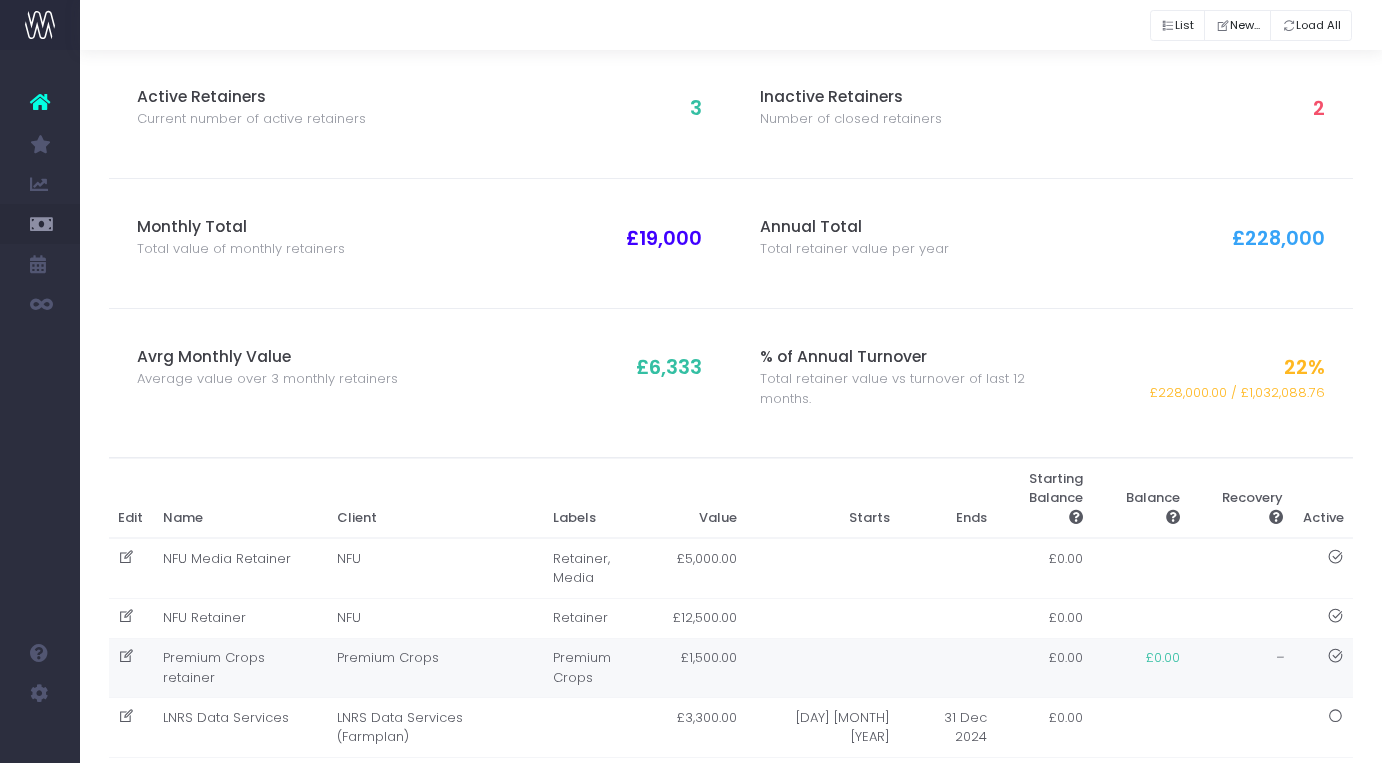 click at bounding box center (126, 656) 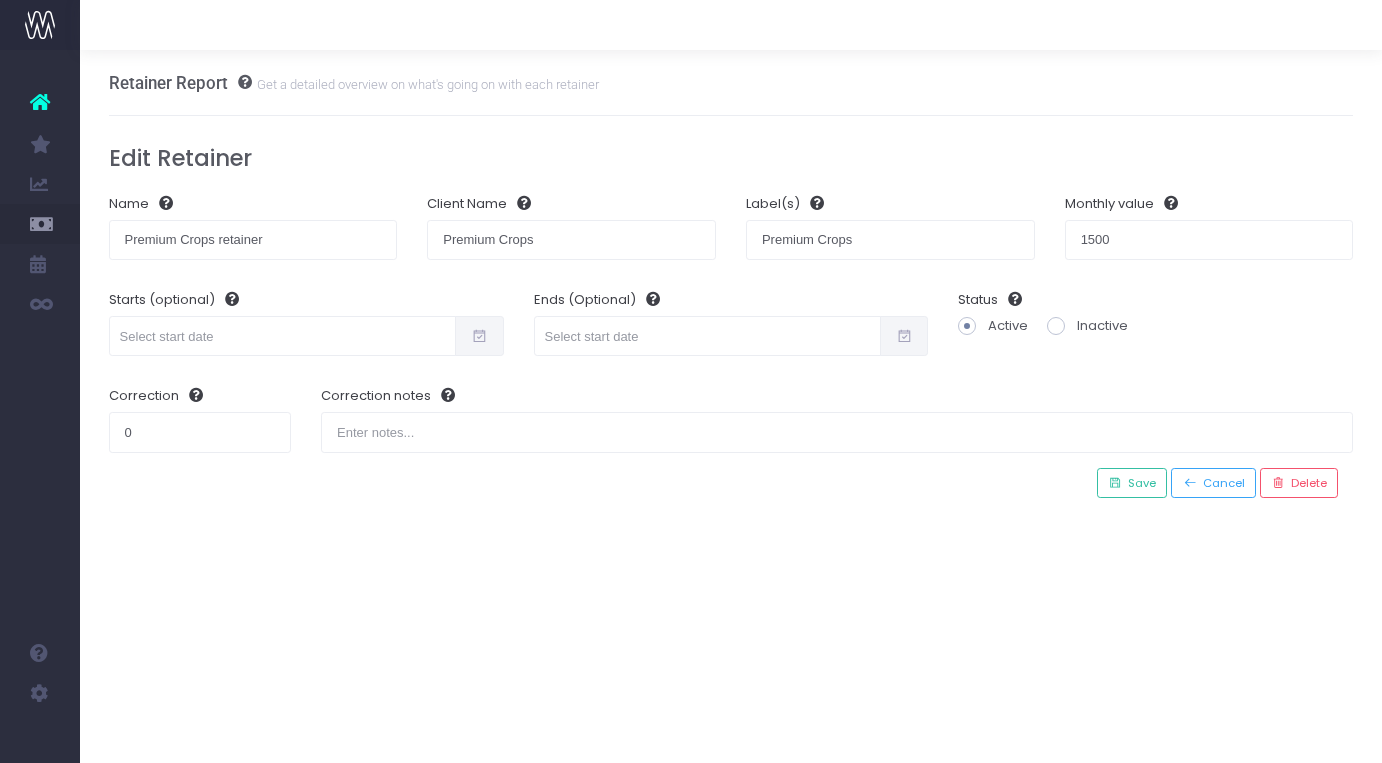 scroll, scrollTop: 0, scrollLeft: 0, axis: both 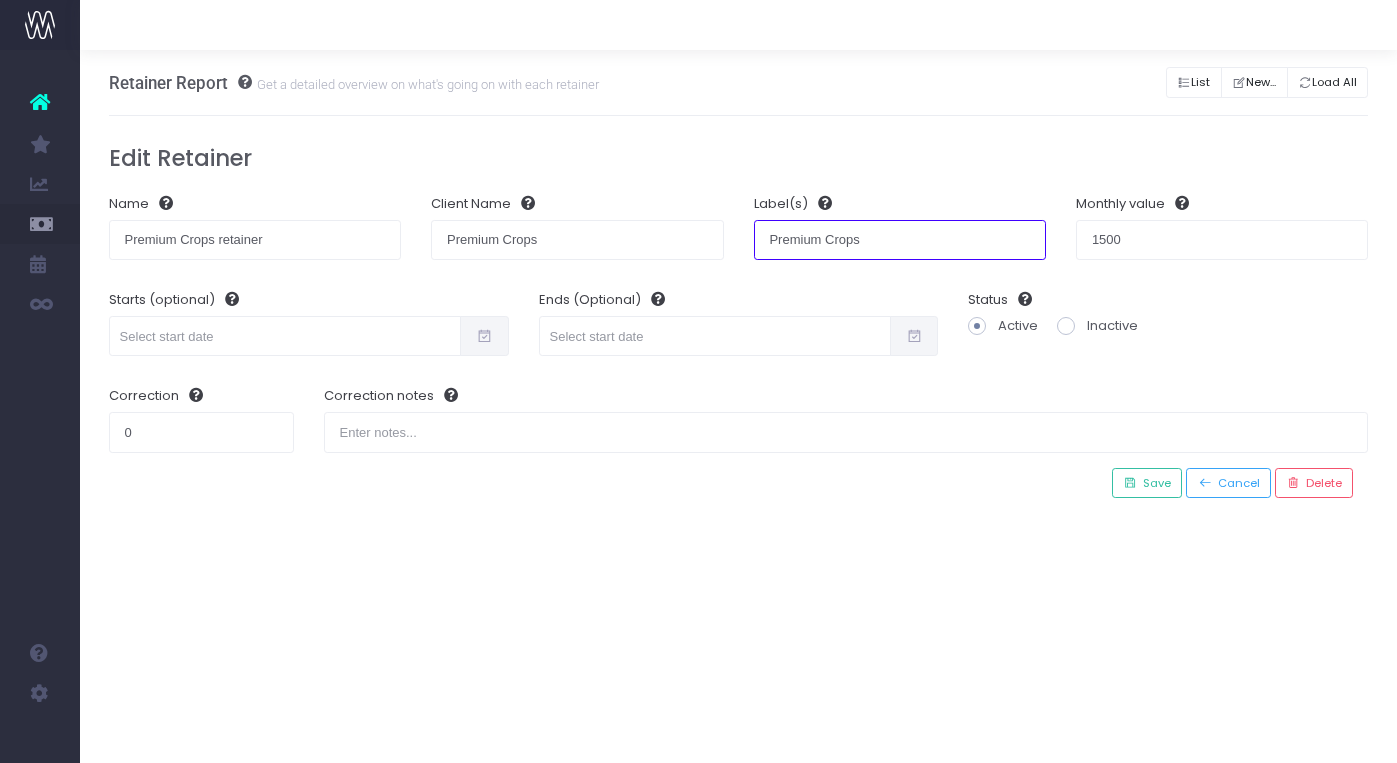 drag, startPoint x: 887, startPoint y: 240, endPoint x: 614, endPoint y: 233, distance: 273.08972 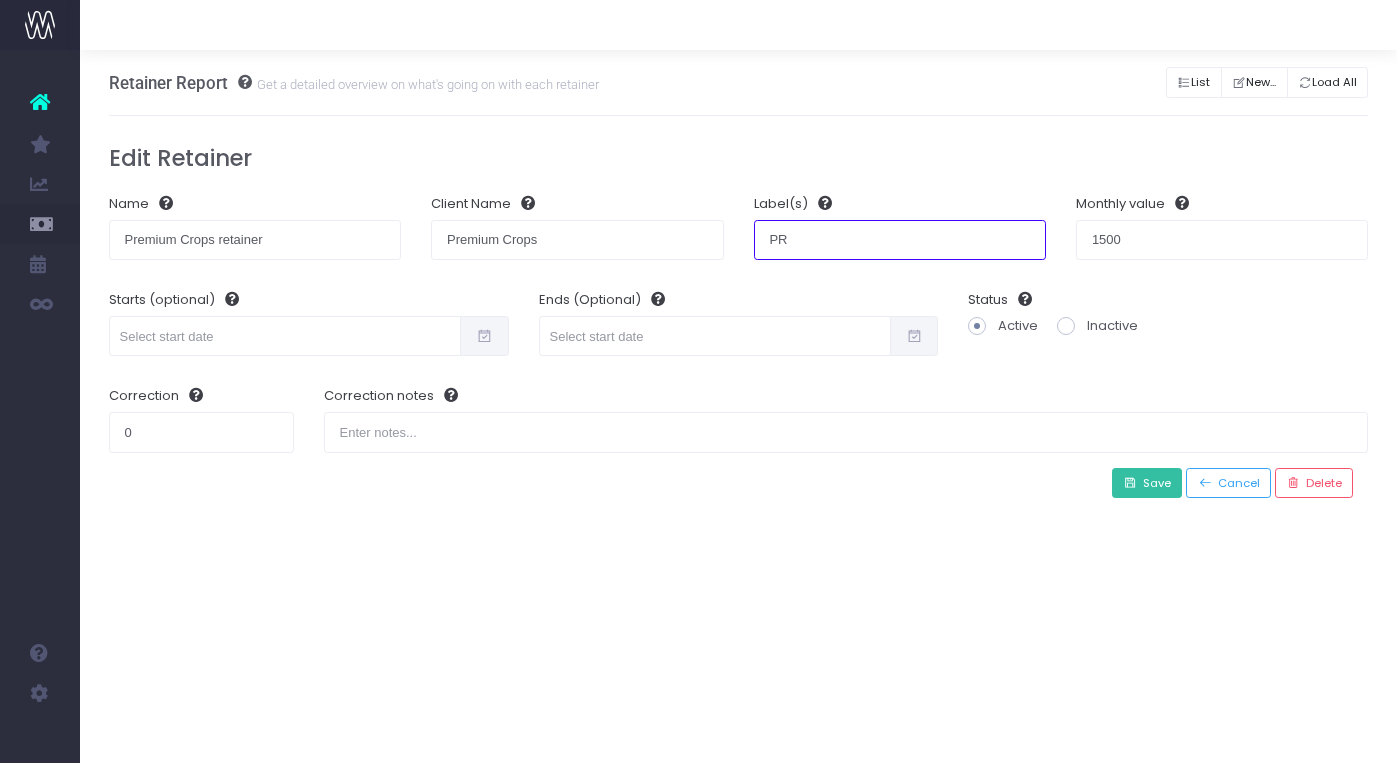 type on "PR" 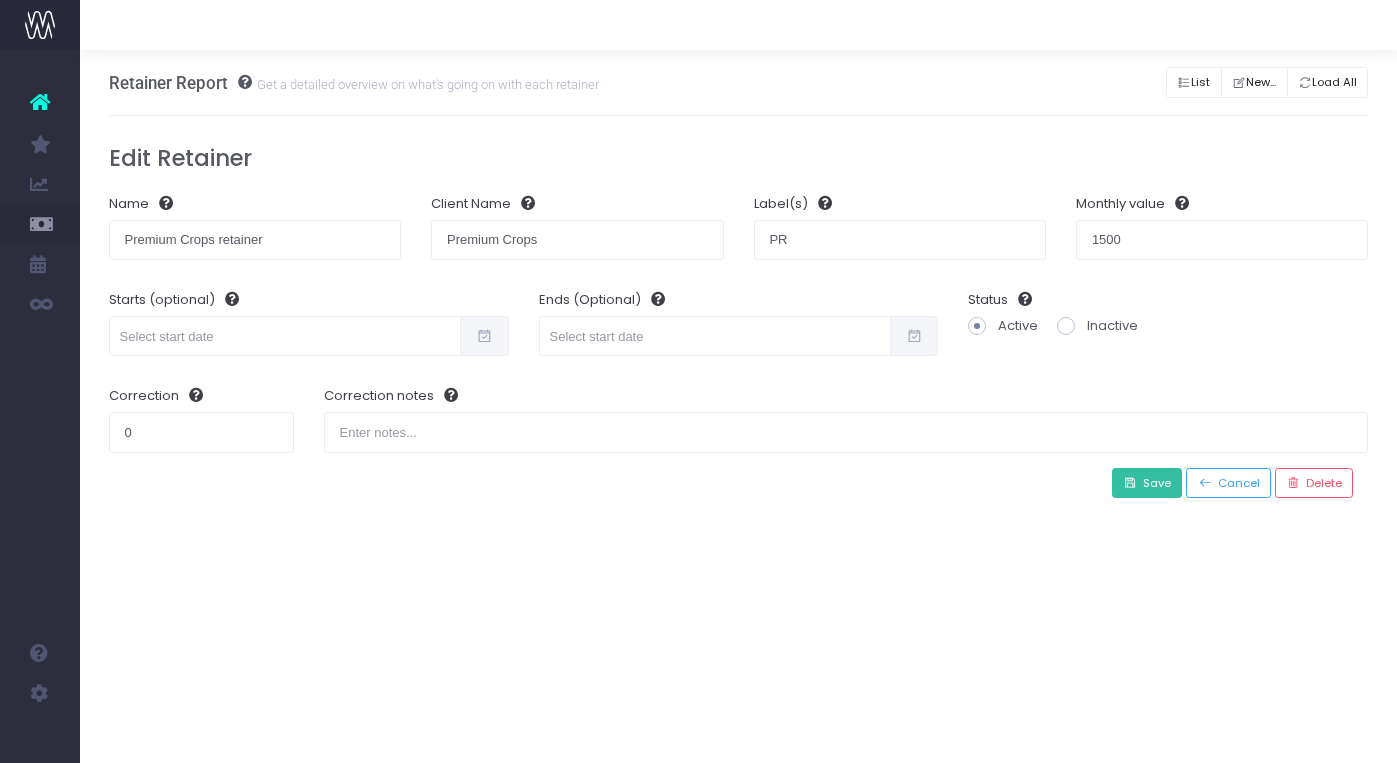 click on "Save" at bounding box center [1147, 483] 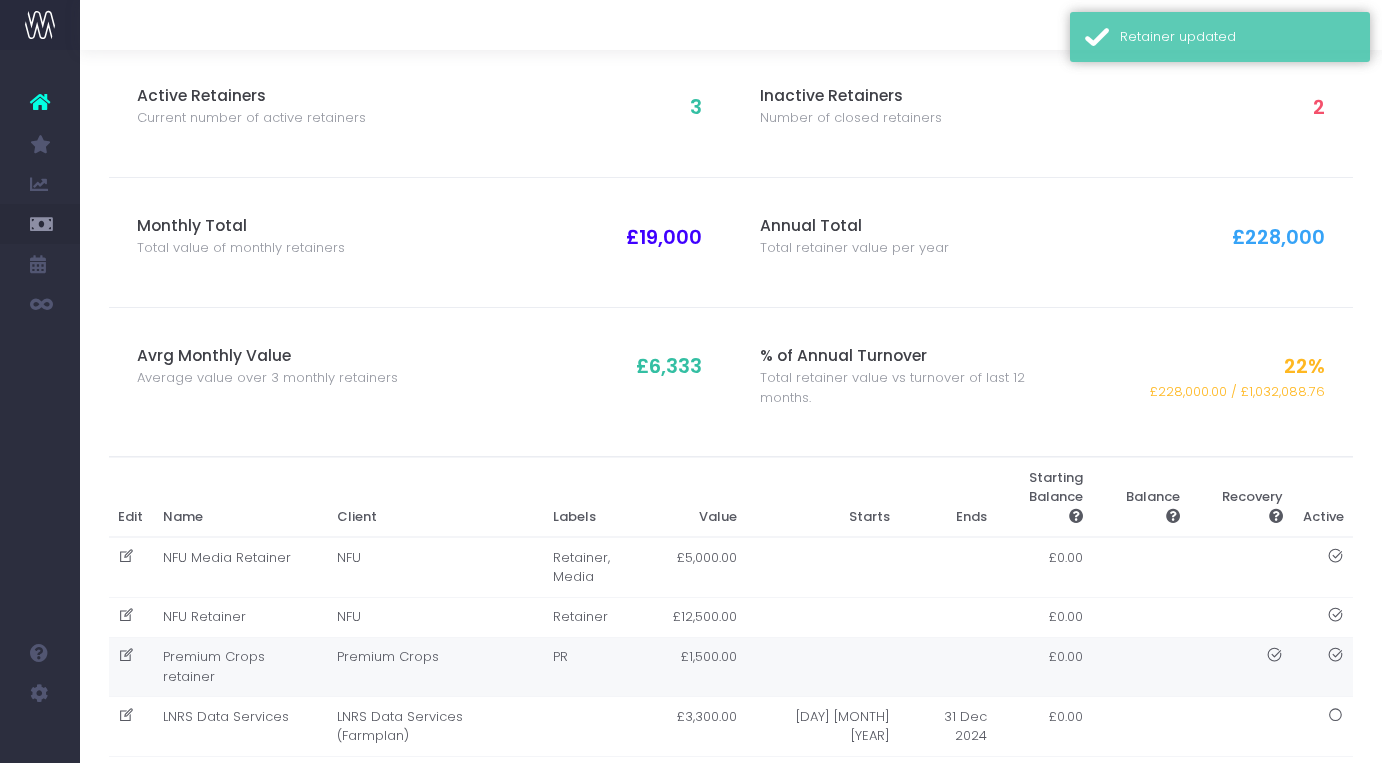 scroll, scrollTop: 96, scrollLeft: 0, axis: vertical 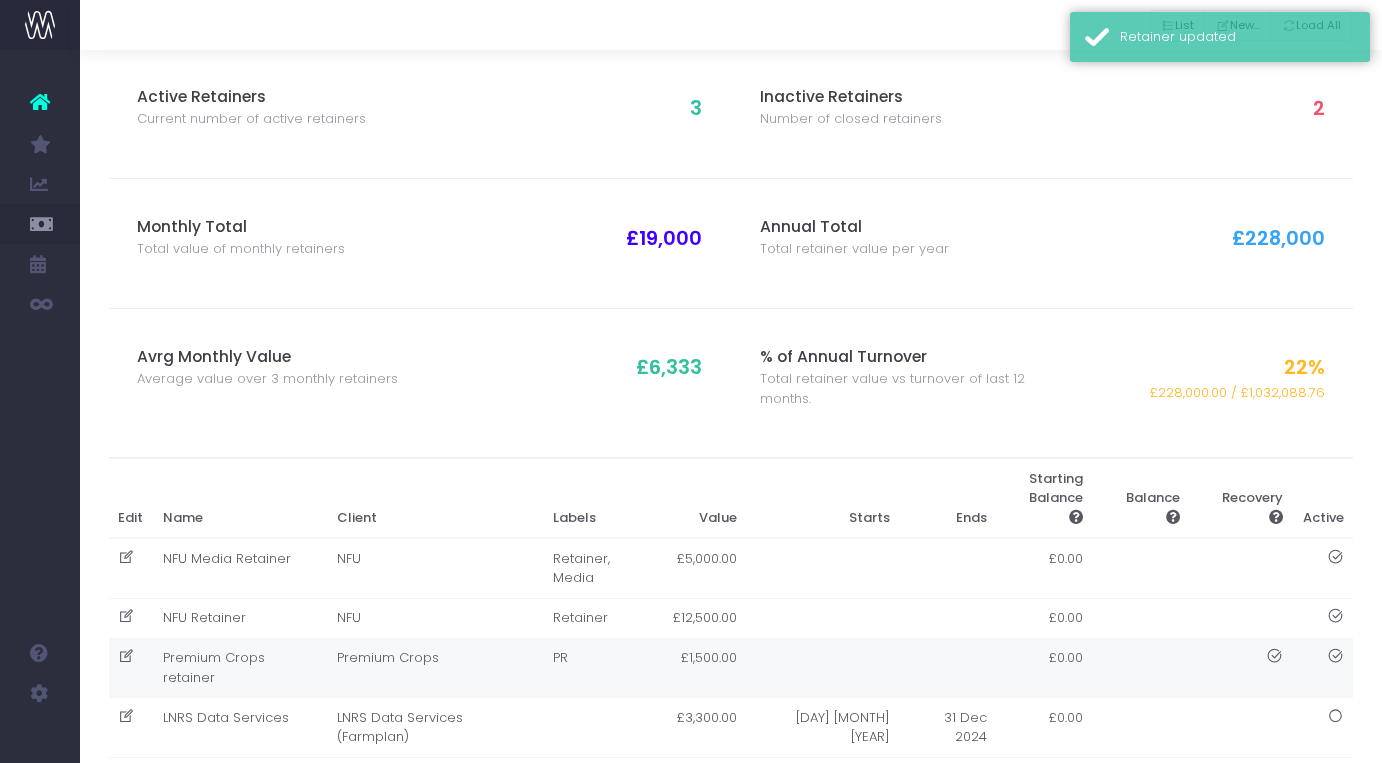click on "Premium Crops retainer" at bounding box center [240, 668] 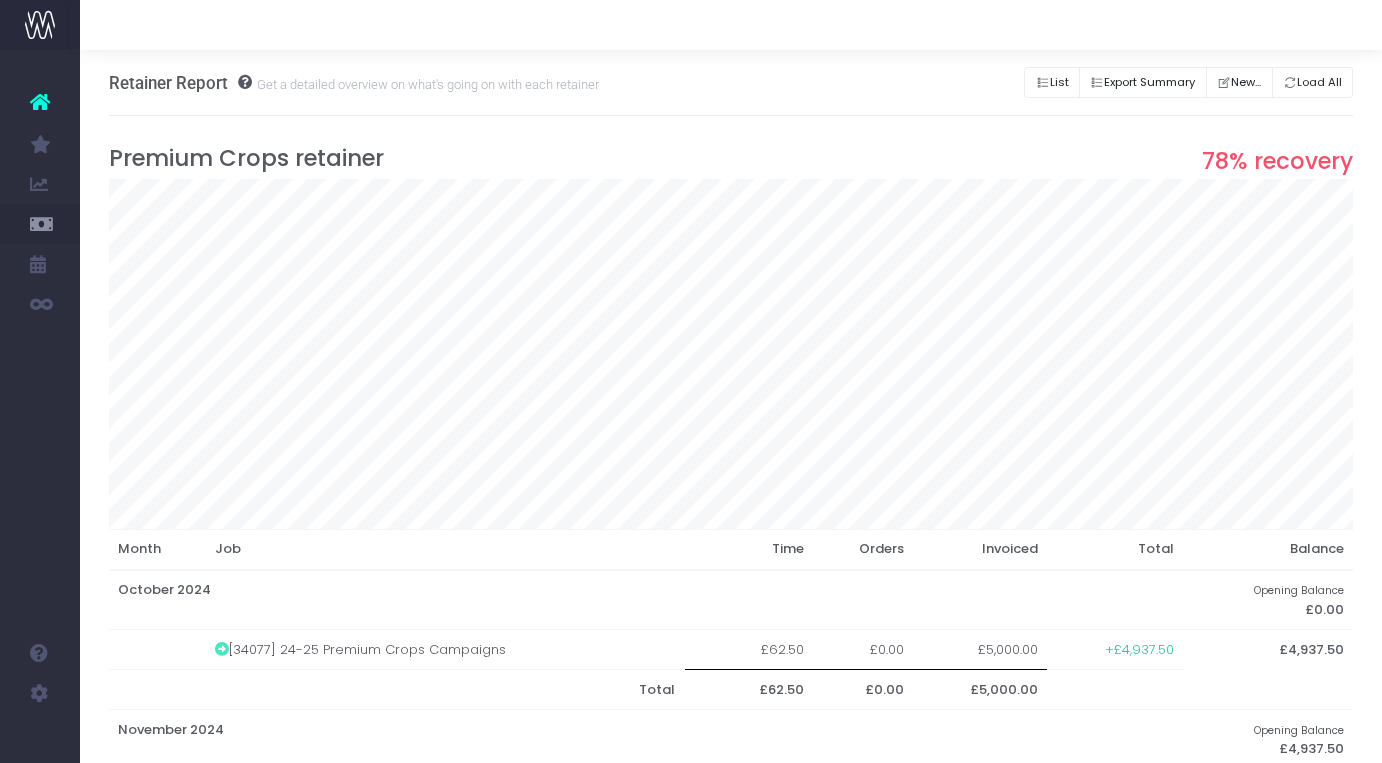 scroll, scrollTop: 0, scrollLeft: 0, axis: both 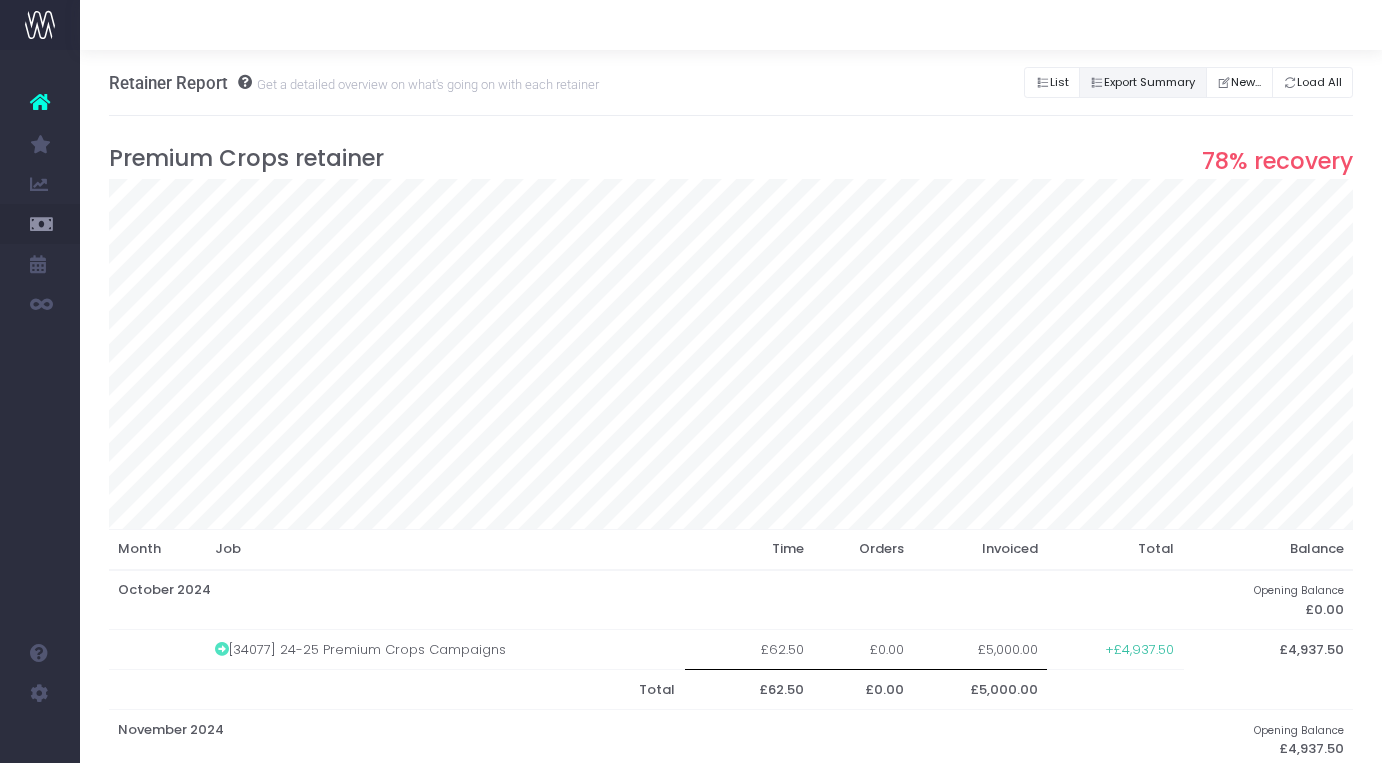 click on "Export Summary" at bounding box center [1143, 82] 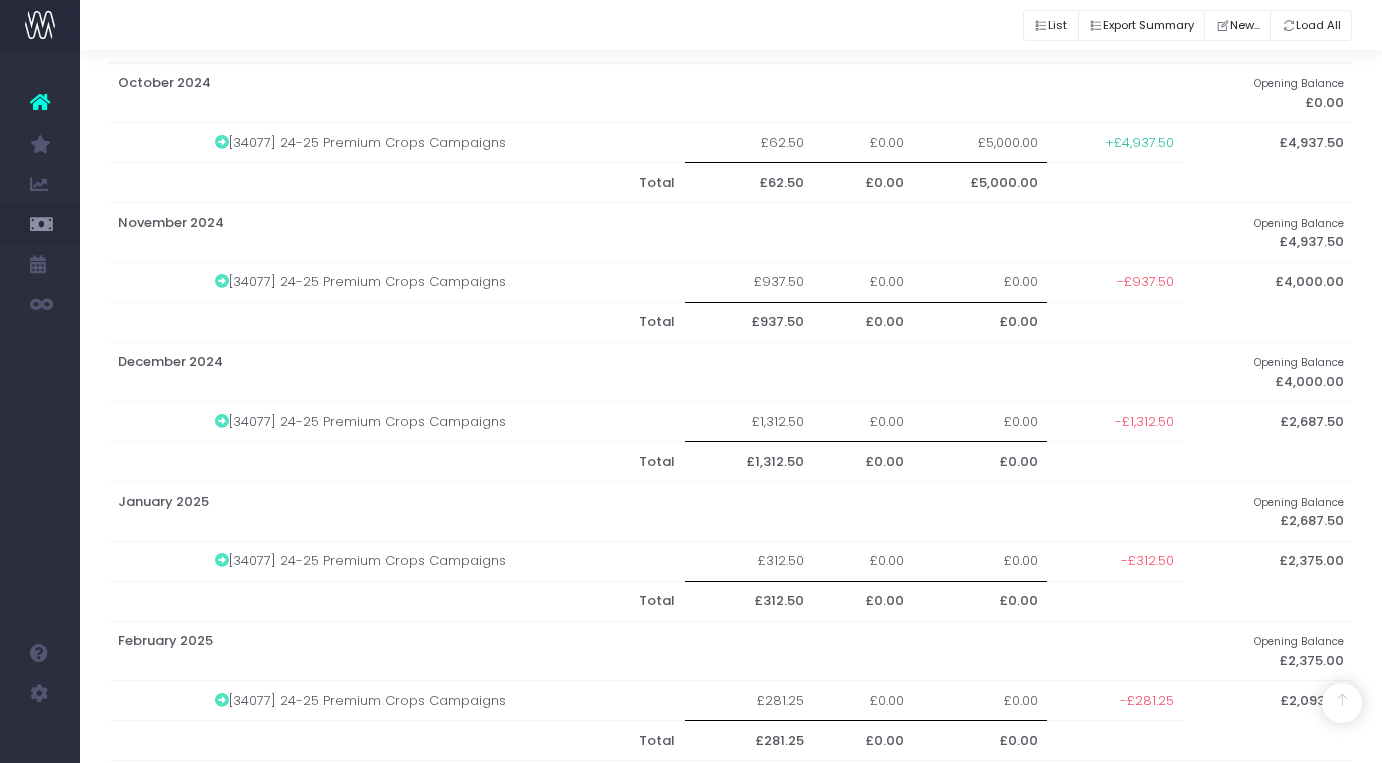scroll, scrollTop: 511, scrollLeft: 0, axis: vertical 